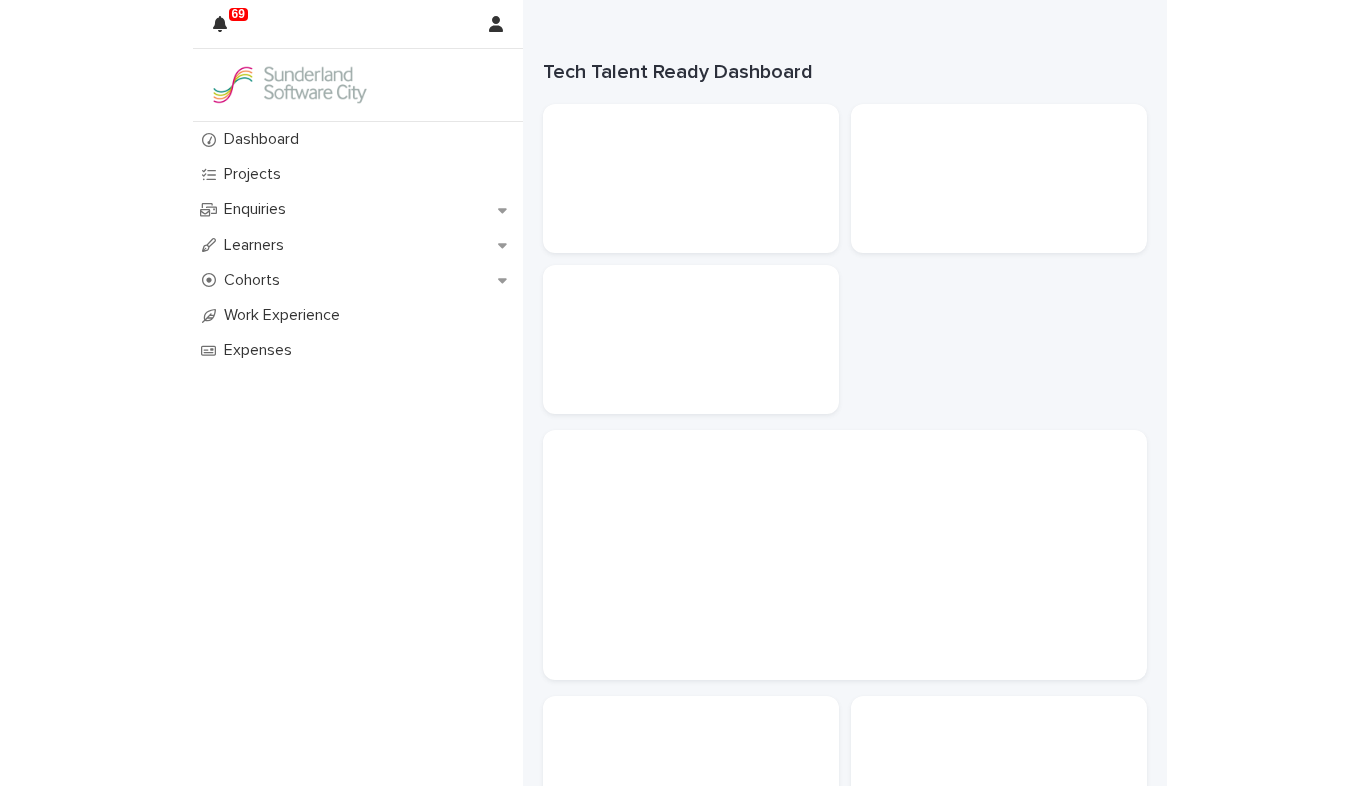 scroll, scrollTop: 0, scrollLeft: 0, axis: both 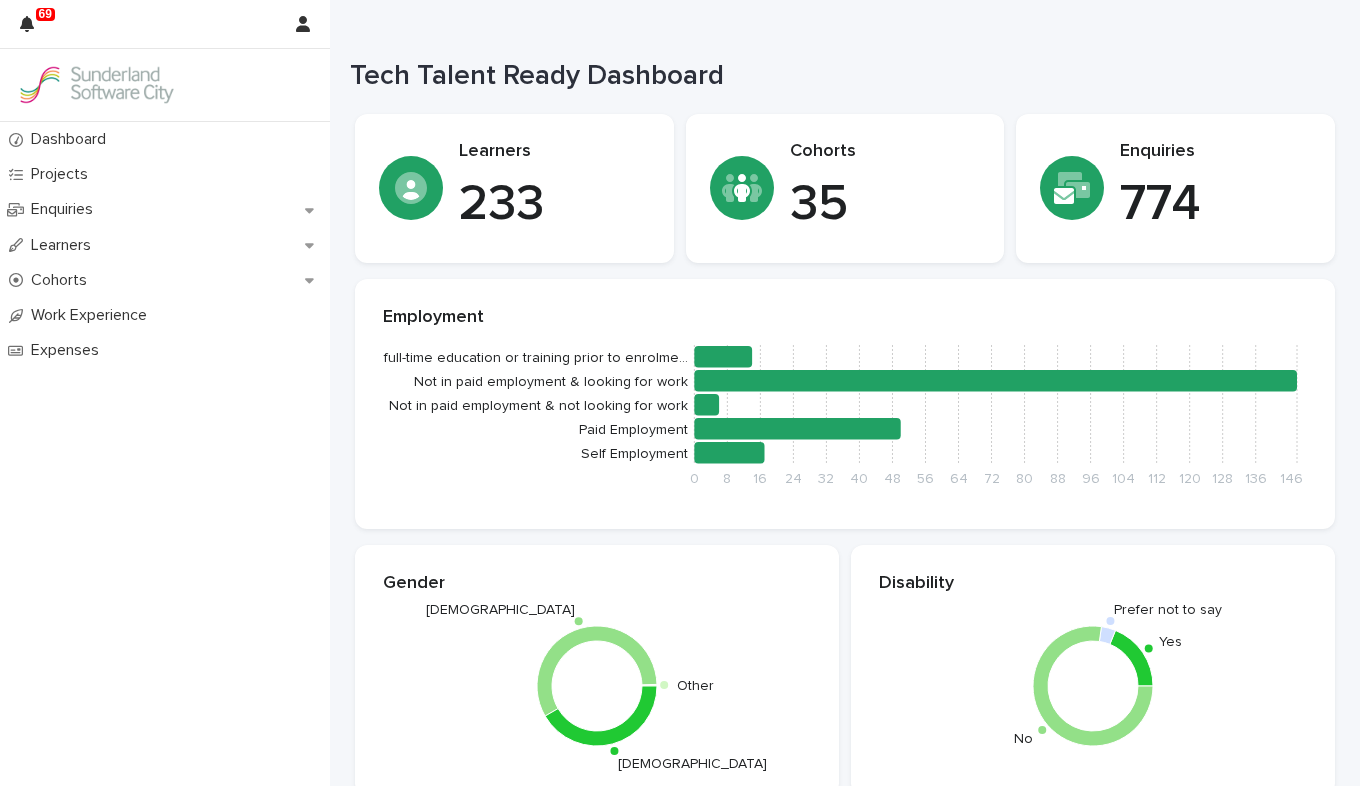 click at bounding box center [96, 85] 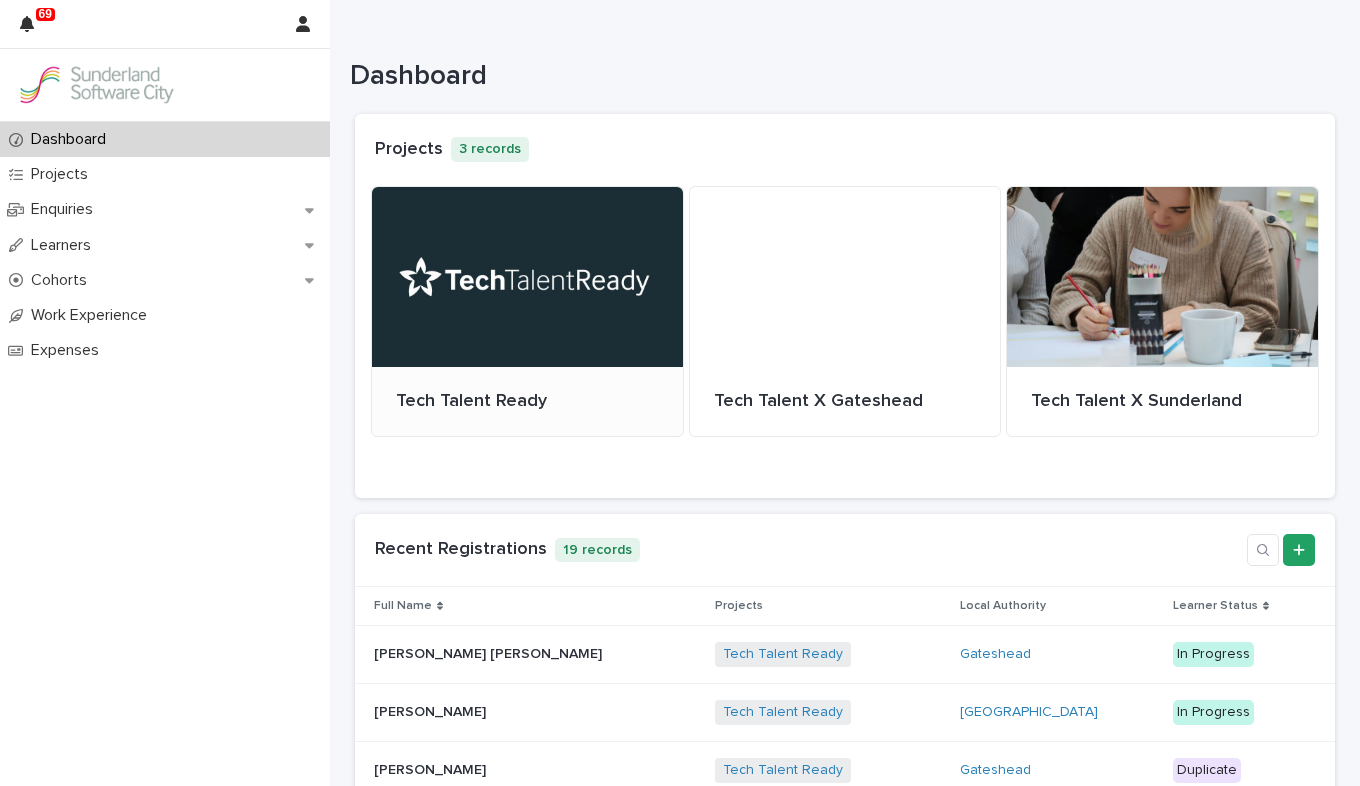 click at bounding box center [527, 277] 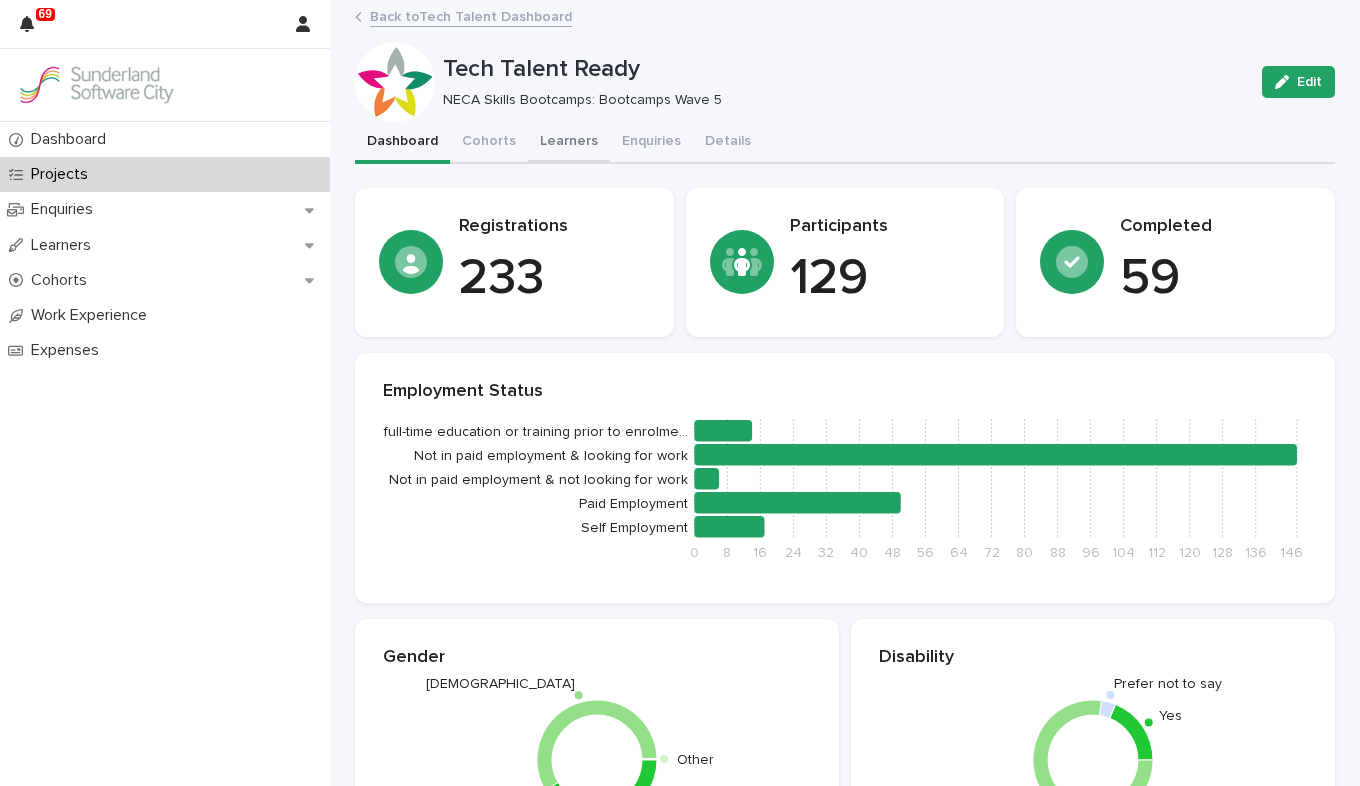 click on "Learners" at bounding box center [569, 143] 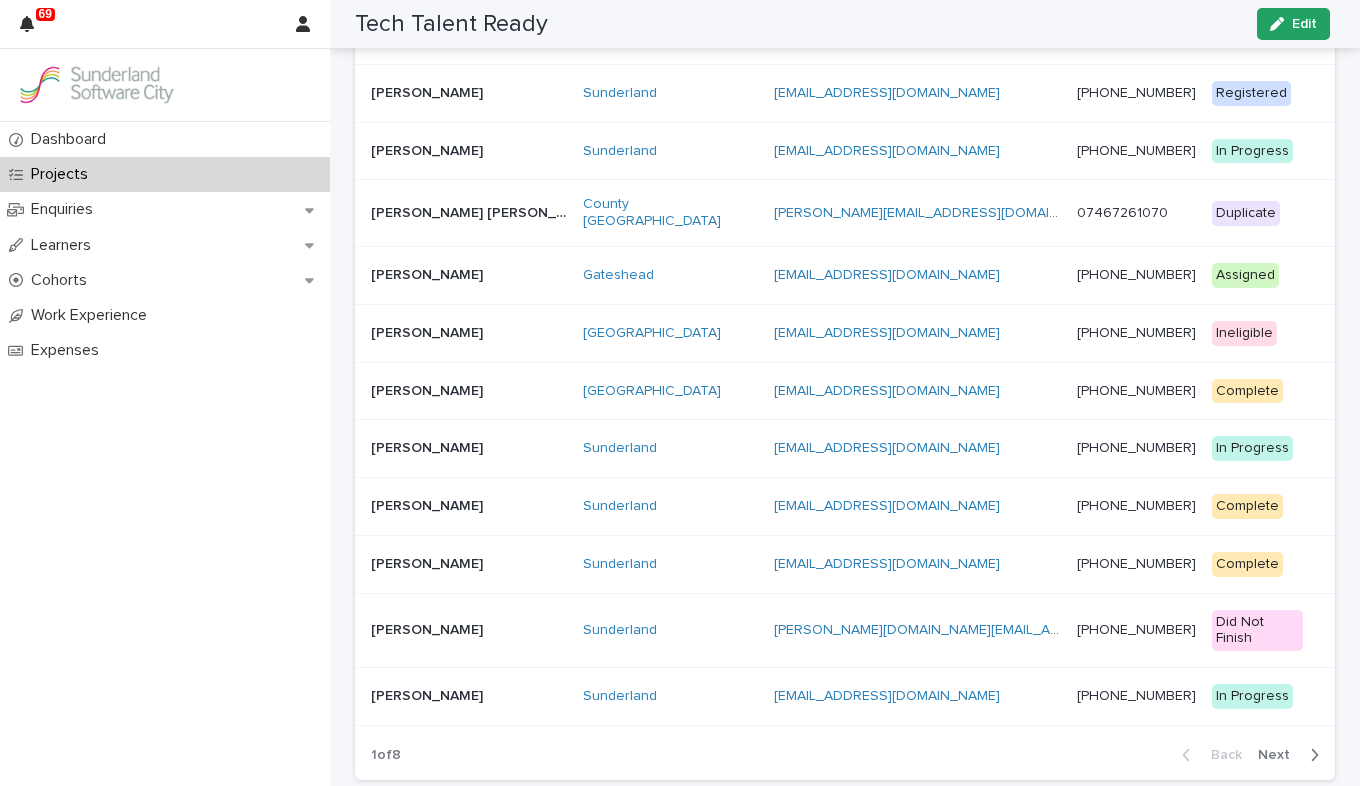 scroll, scrollTop: 1600, scrollLeft: 0, axis: vertical 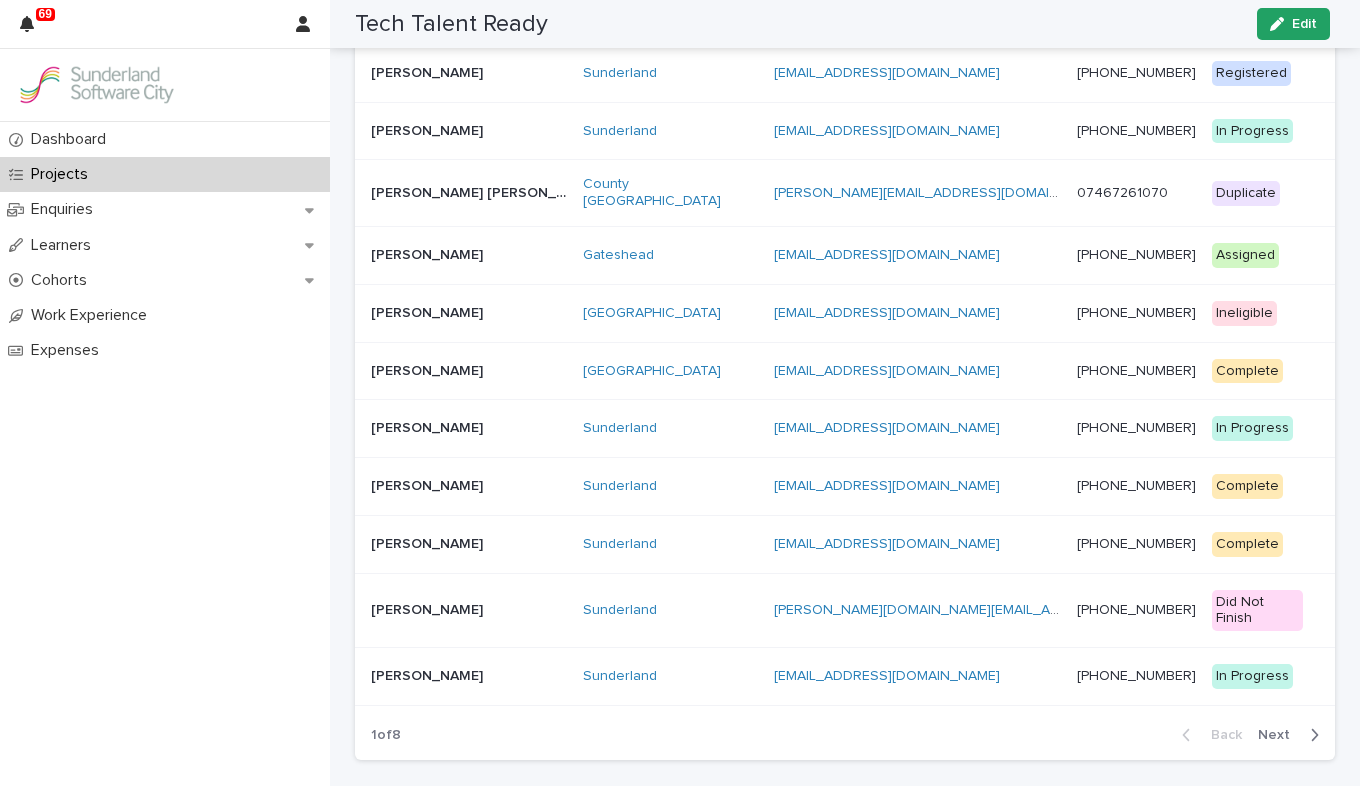 click on "Next" at bounding box center [1280, 735] 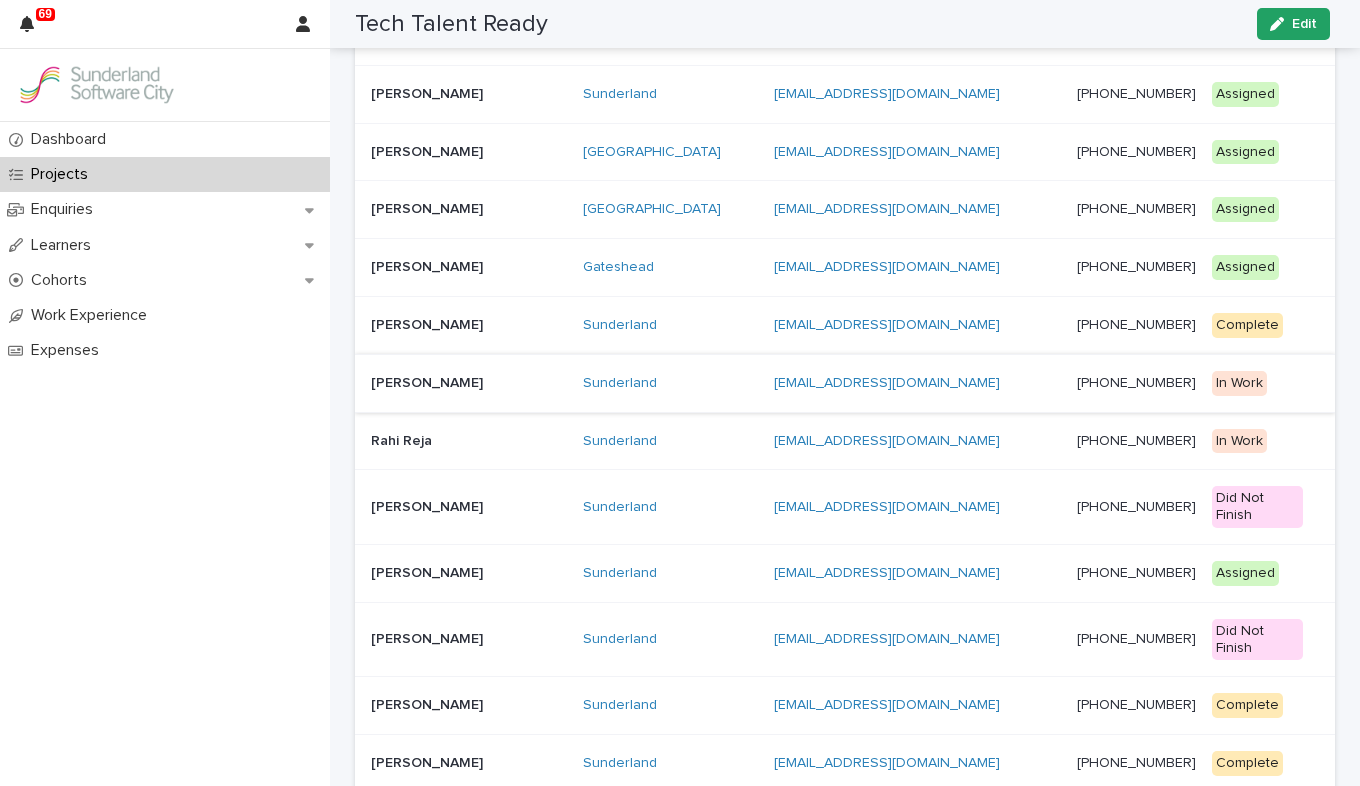 scroll, scrollTop: 1100, scrollLeft: 0, axis: vertical 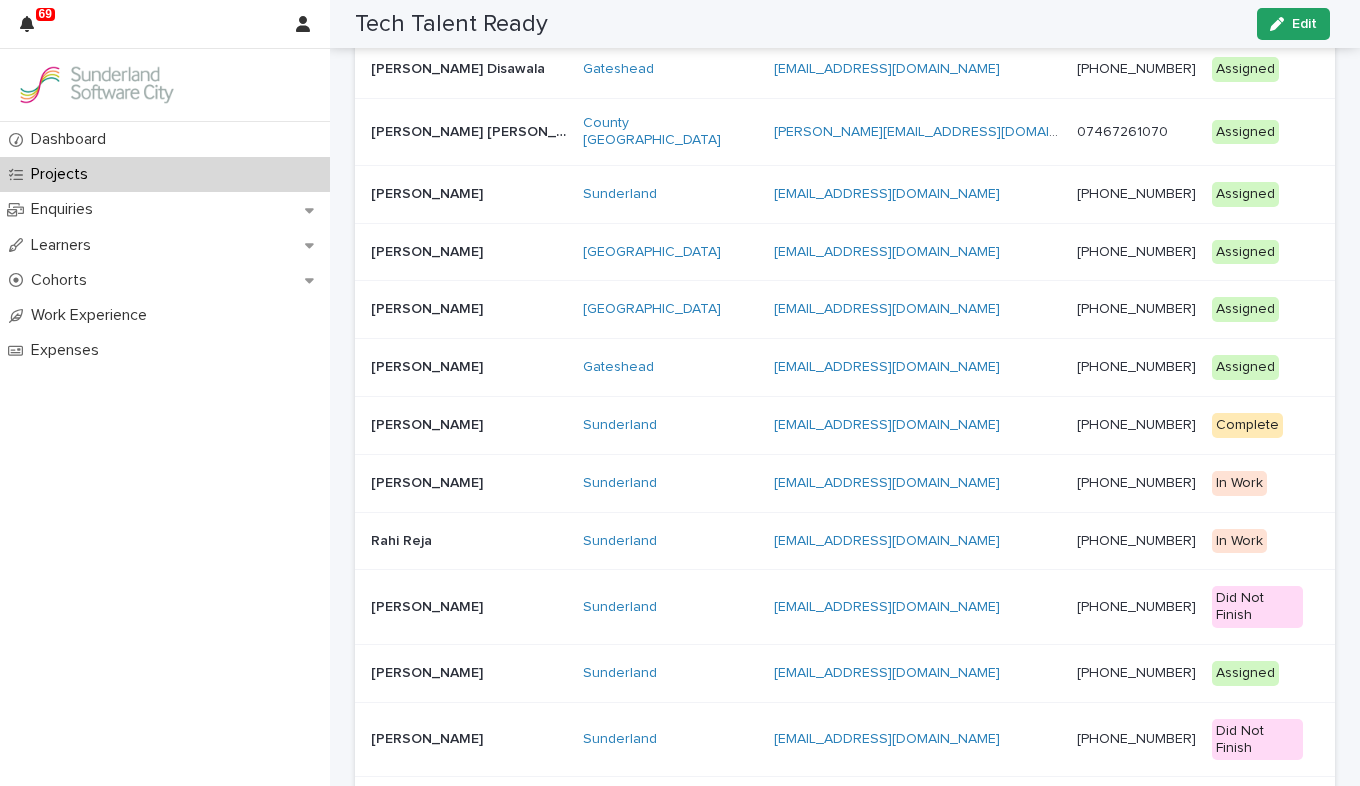 click on "[PERSON_NAME] [PERSON_NAME]" at bounding box center (465, 194) 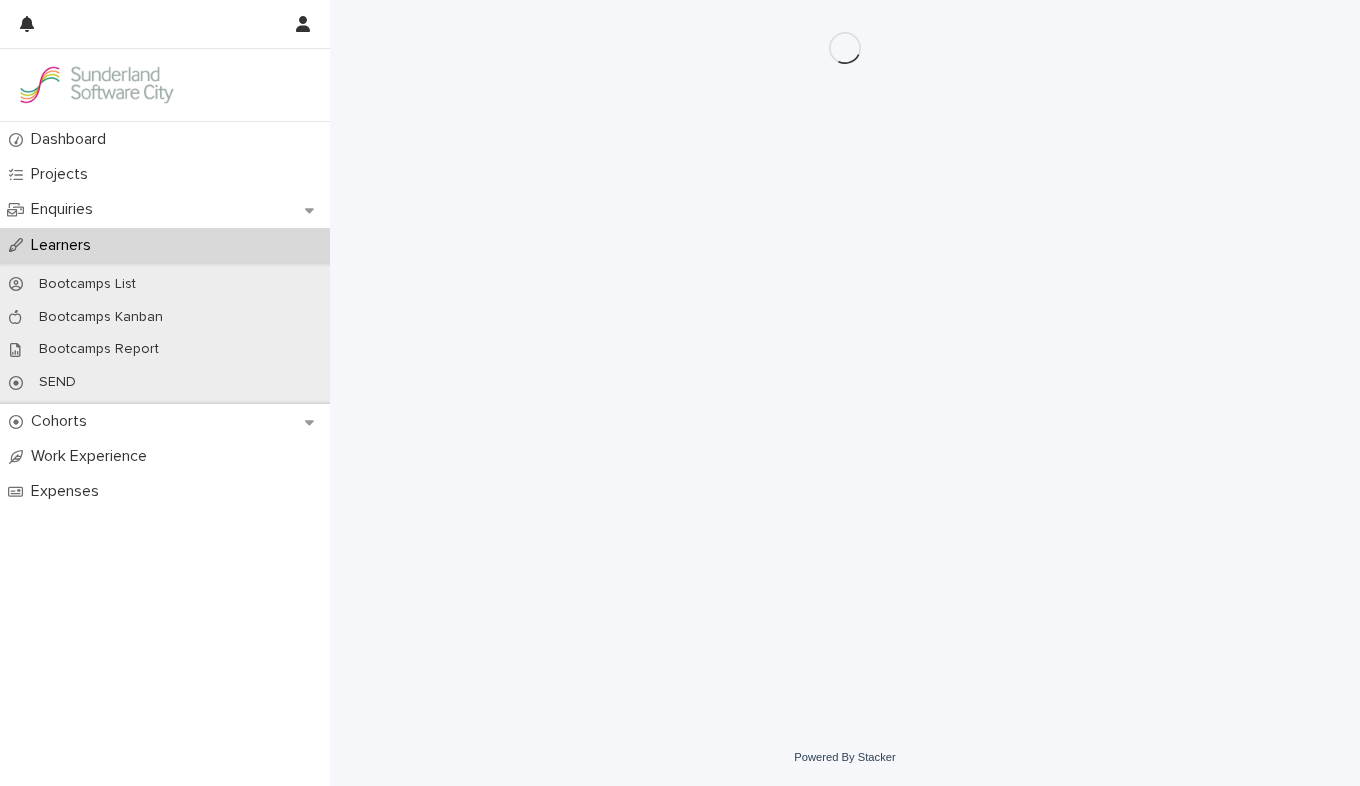 scroll, scrollTop: 0, scrollLeft: 0, axis: both 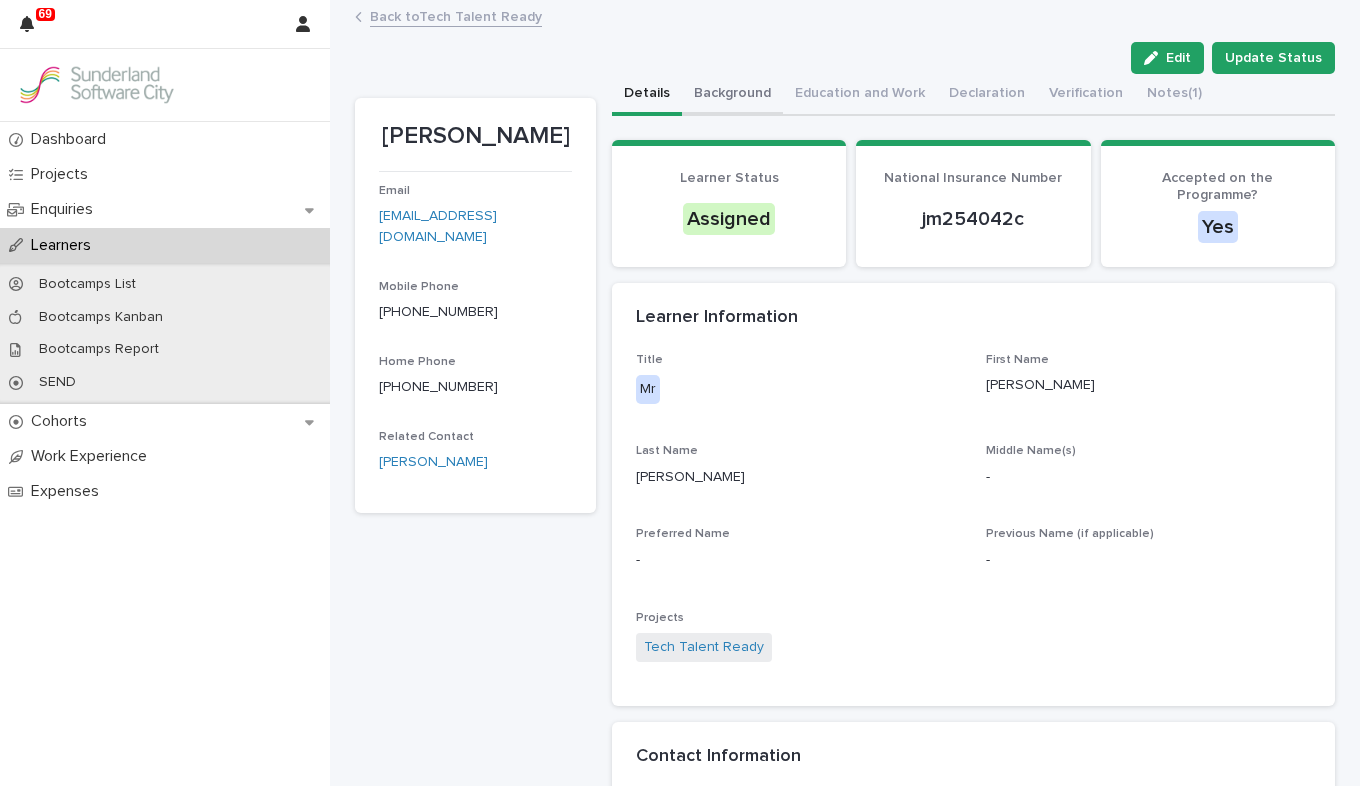 click on "Background" at bounding box center [732, 95] 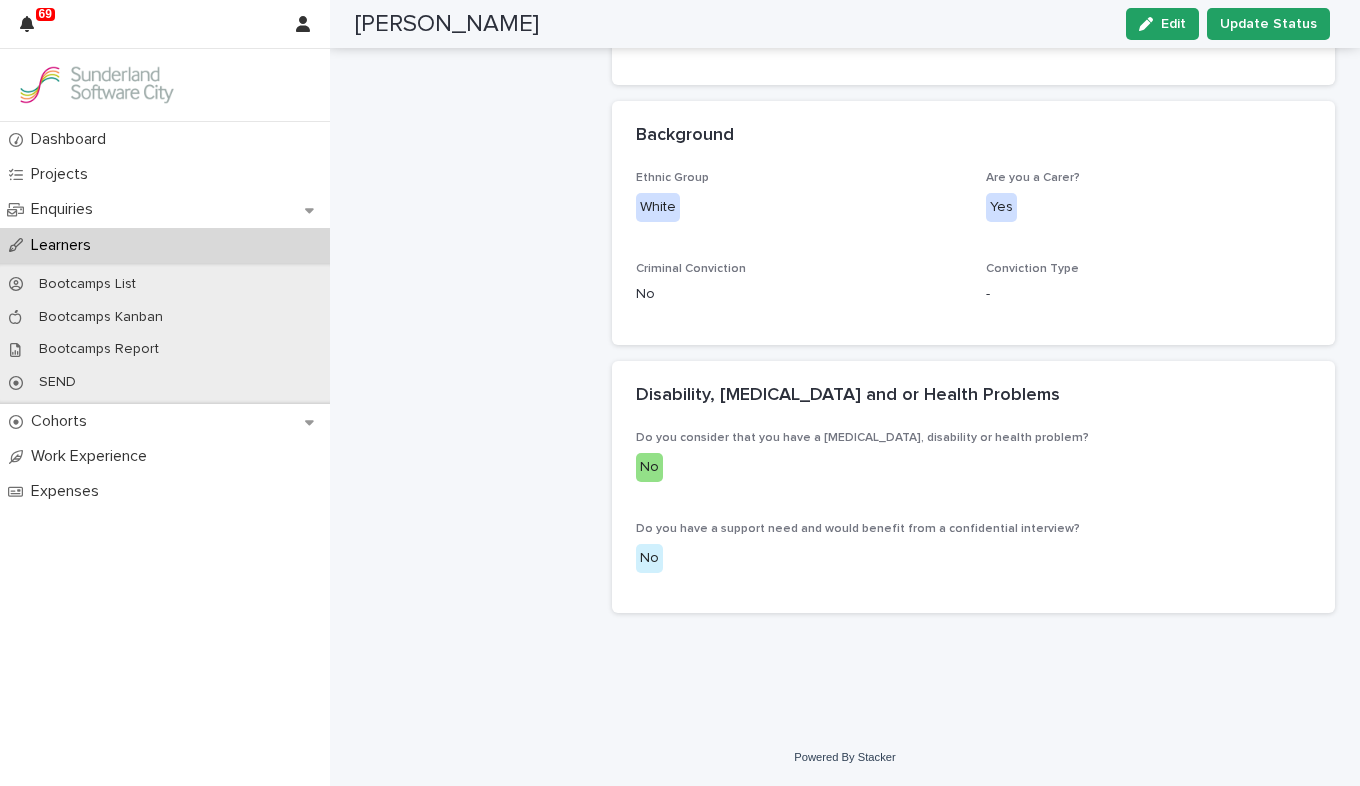 scroll, scrollTop: 0, scrollLeft: 0, axis: both 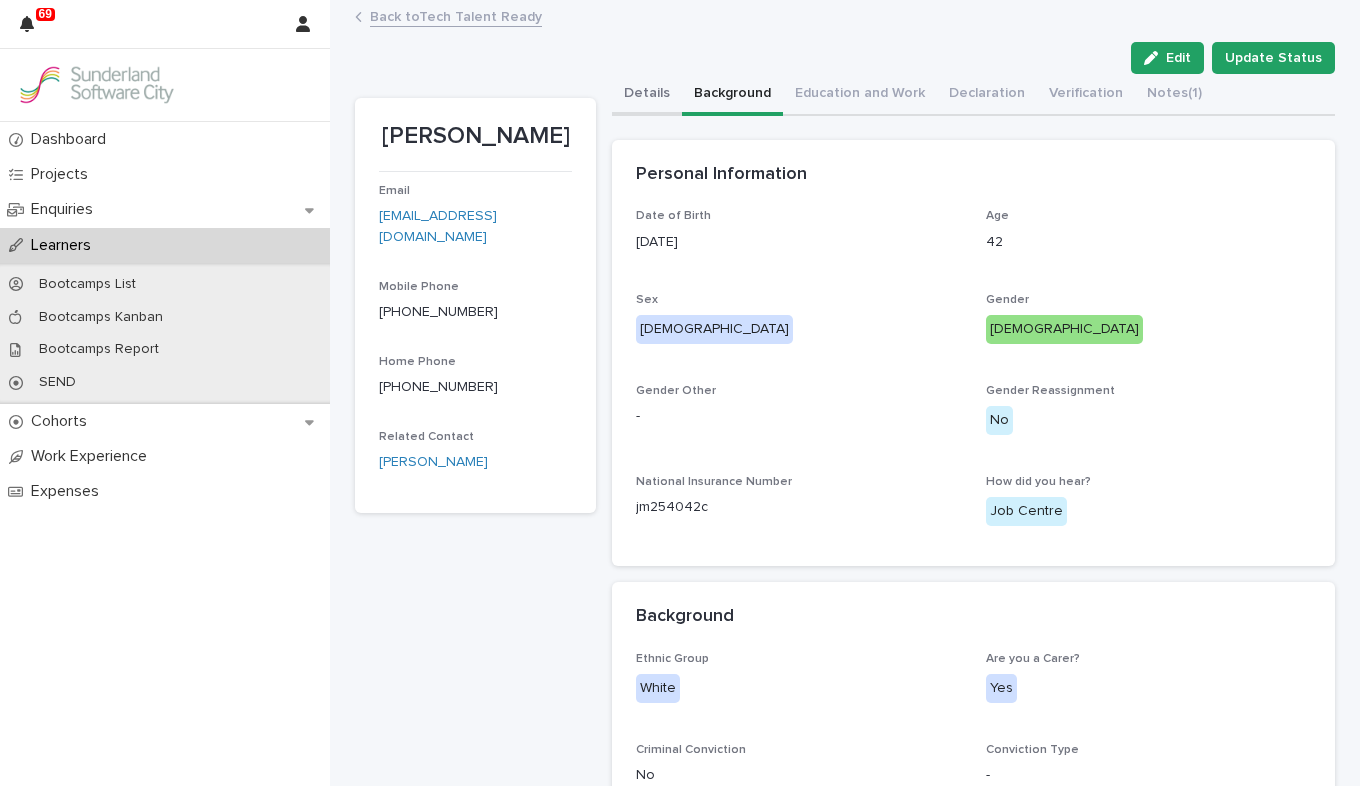 click on "Details" at bounding box center (647, 95) 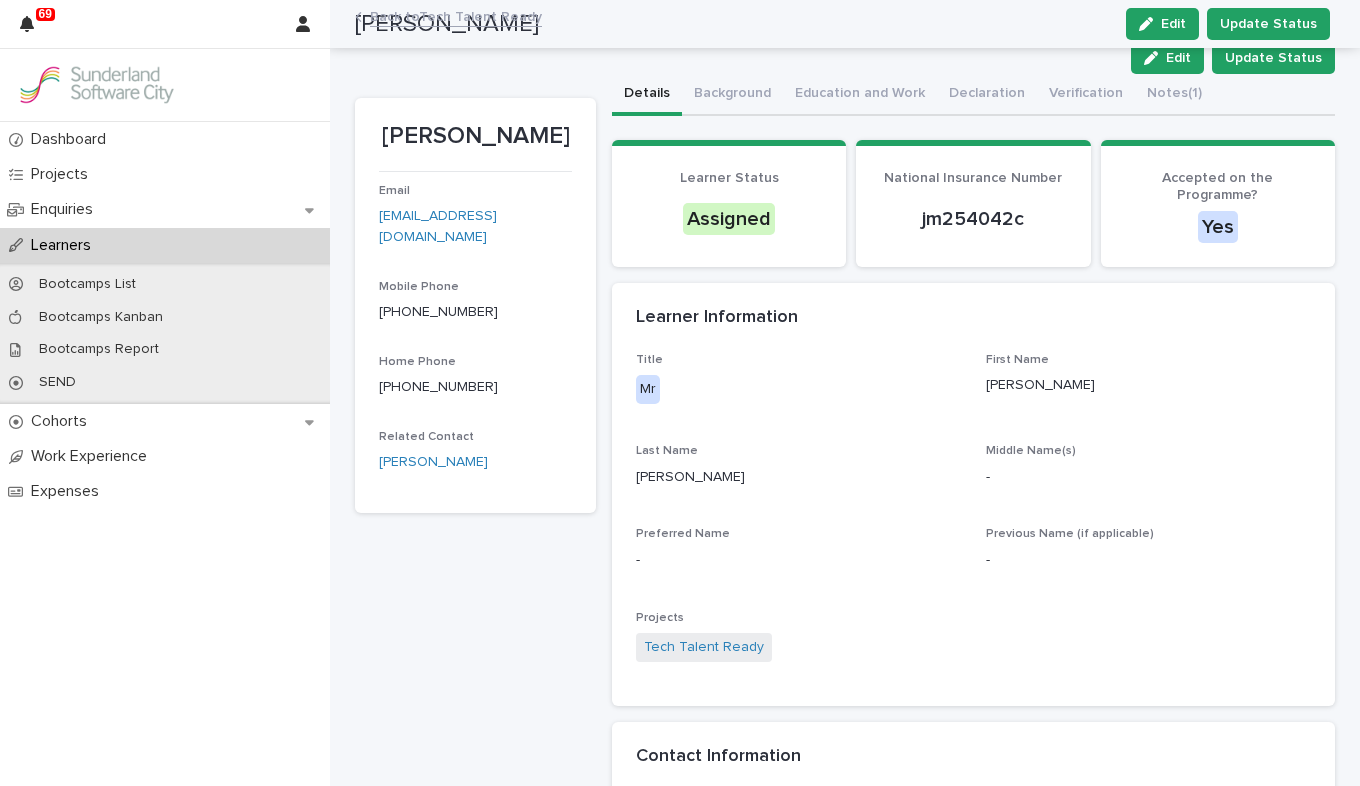 scroll, scrollTop: 0, scrollLeft: 0, axis: both 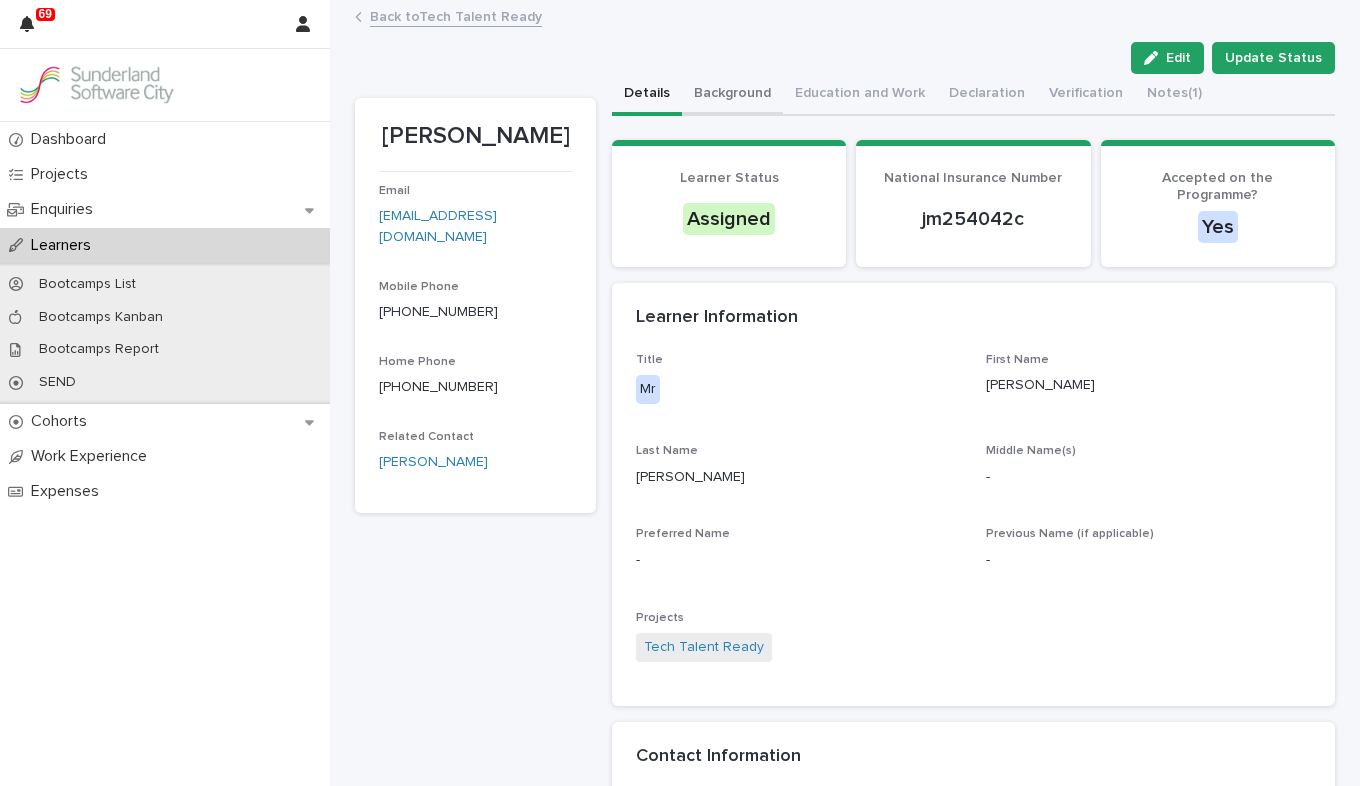 click on "Background" at bounding box center (732, 95) 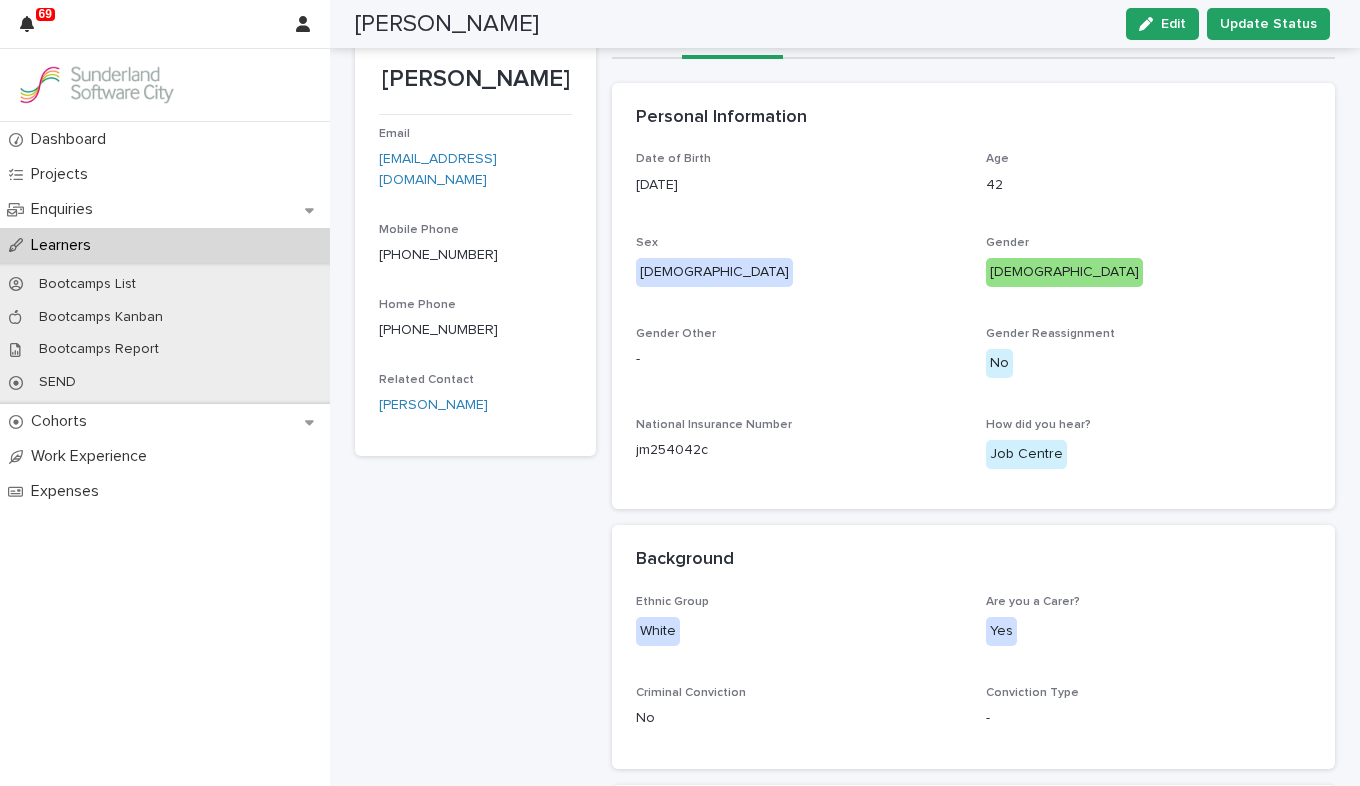 scroll, scrollTop: 0, scrollLeft: 0, axis: both 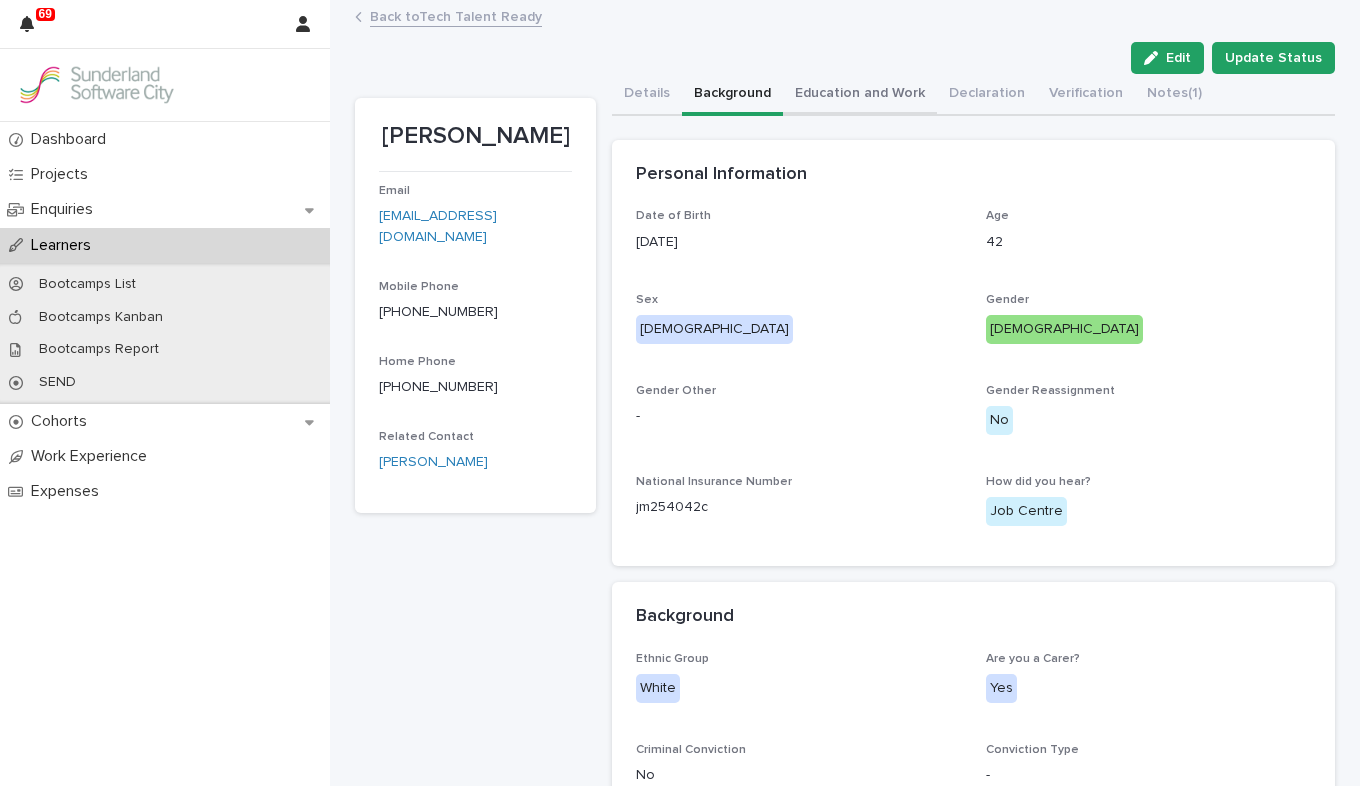 click on "Education and Work" at bounding box center [860, 95] 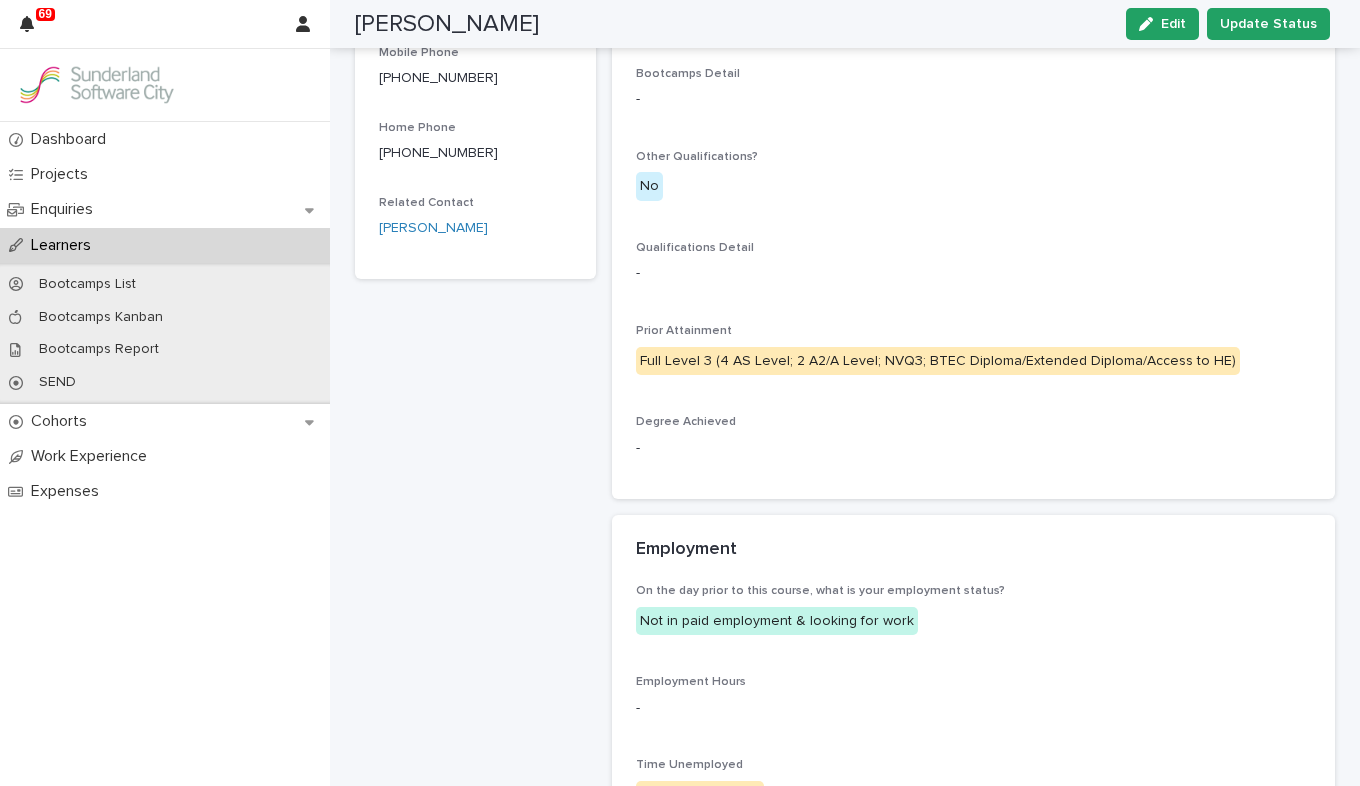 scroll, scrollTop: 0, scrollLeft: 0, axis: both 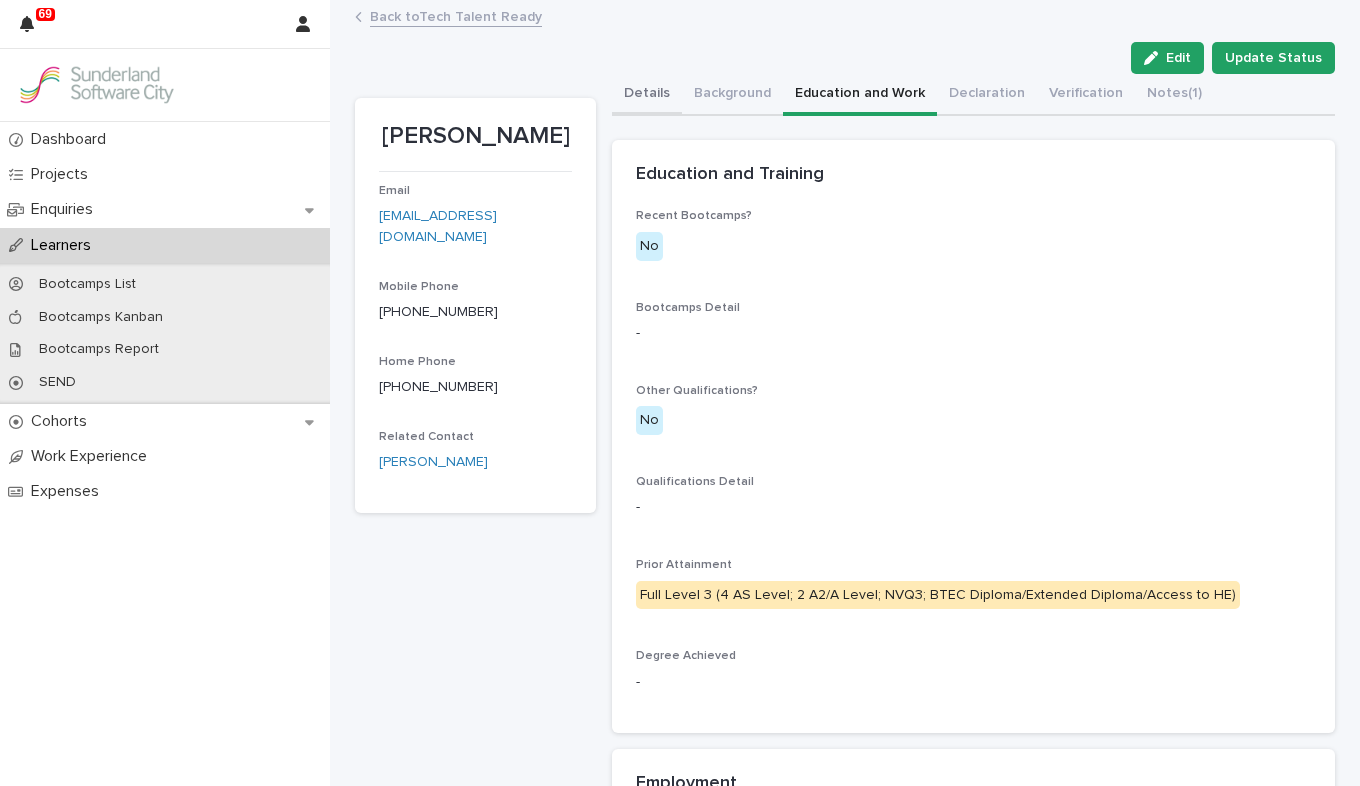 click on "Details" at bounding box center (647, 95) 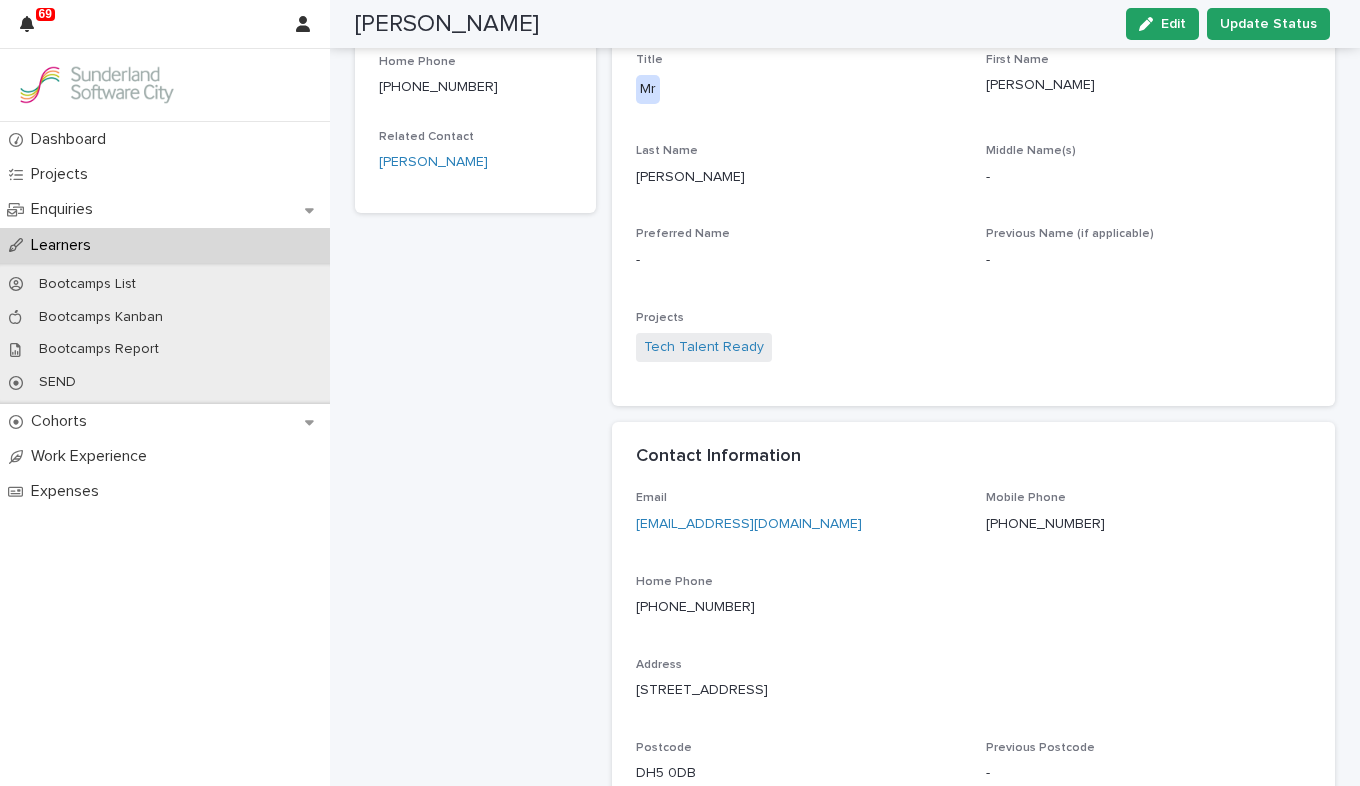 scroll, scrollTop: 0, scrollLeft: 0, axis: both 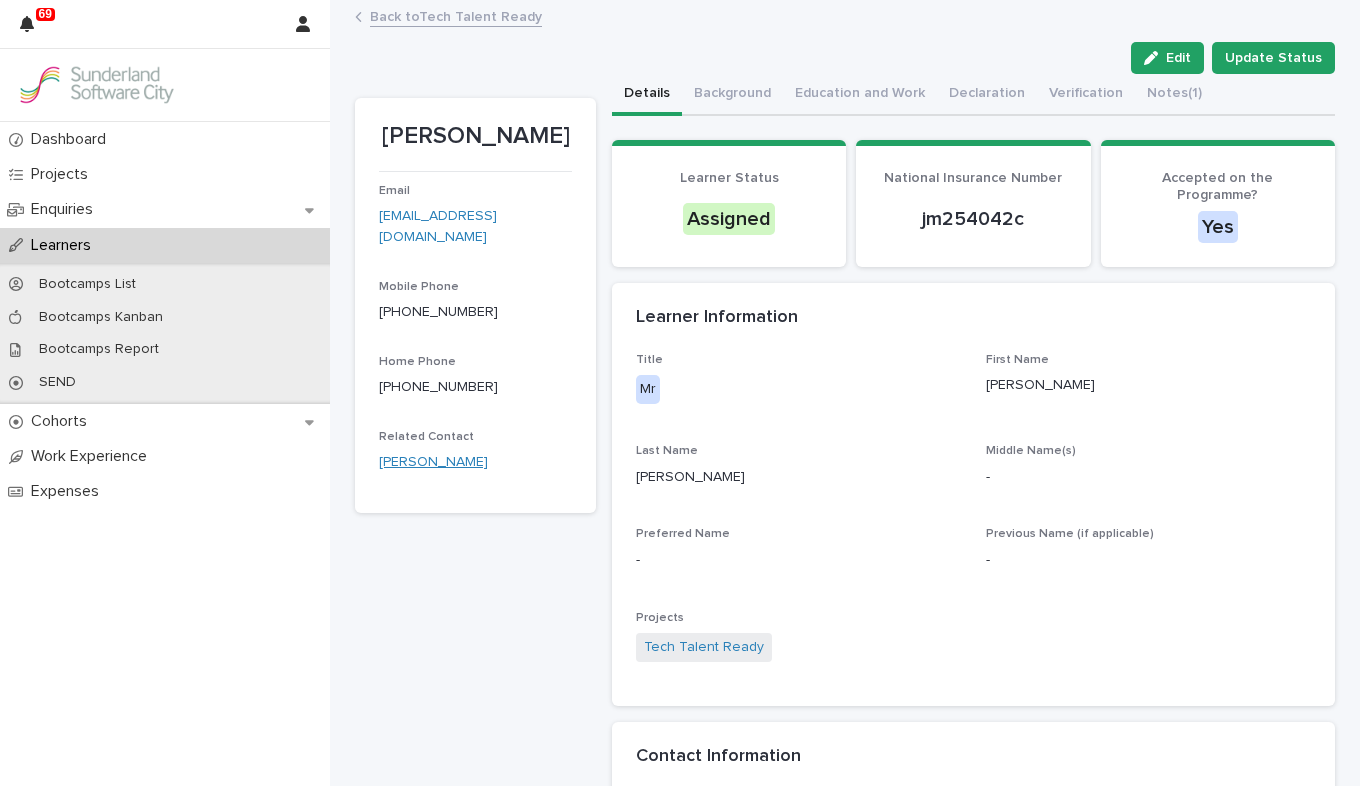 click on "[PERSON_NAME]" at bounding box center (433, 462) 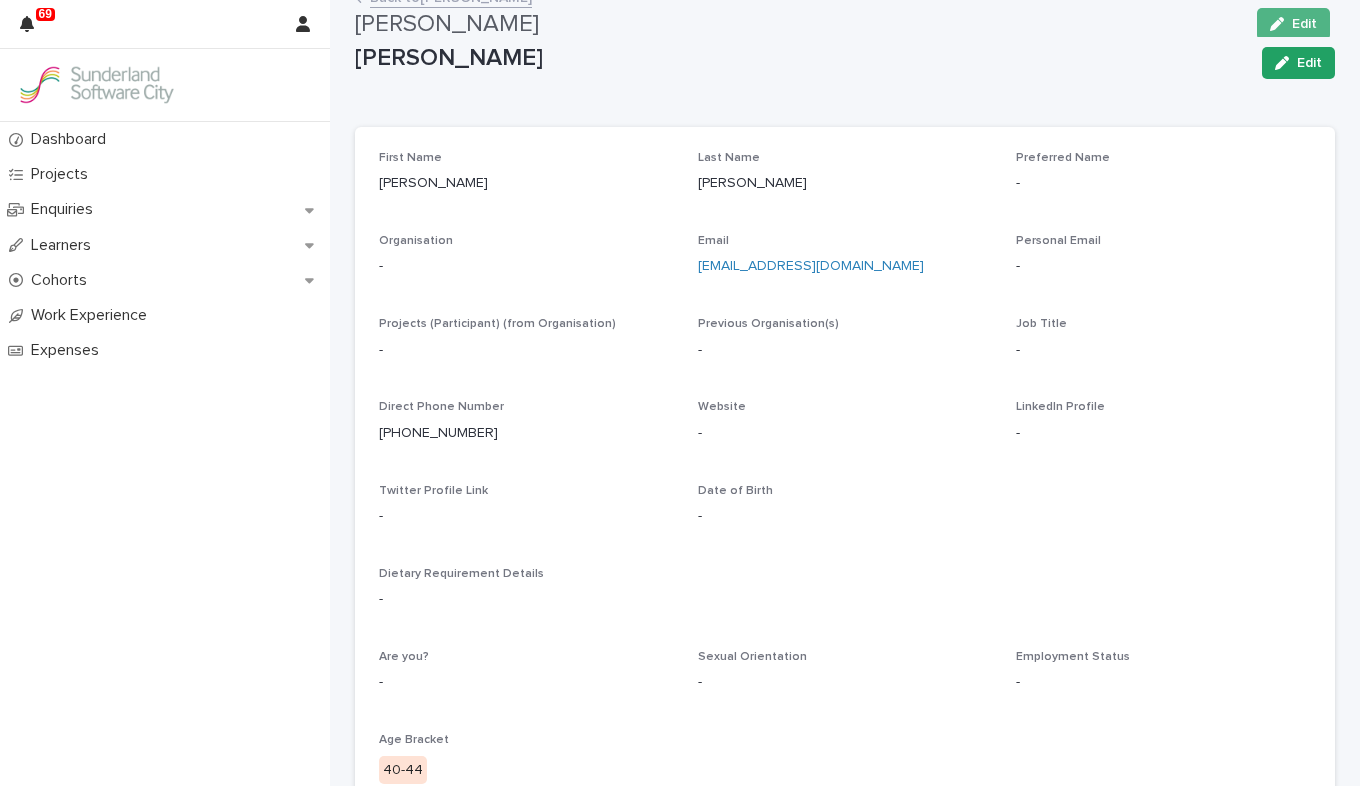 scroll, scrollTop: 0, scrollLeft: 0, axis: both 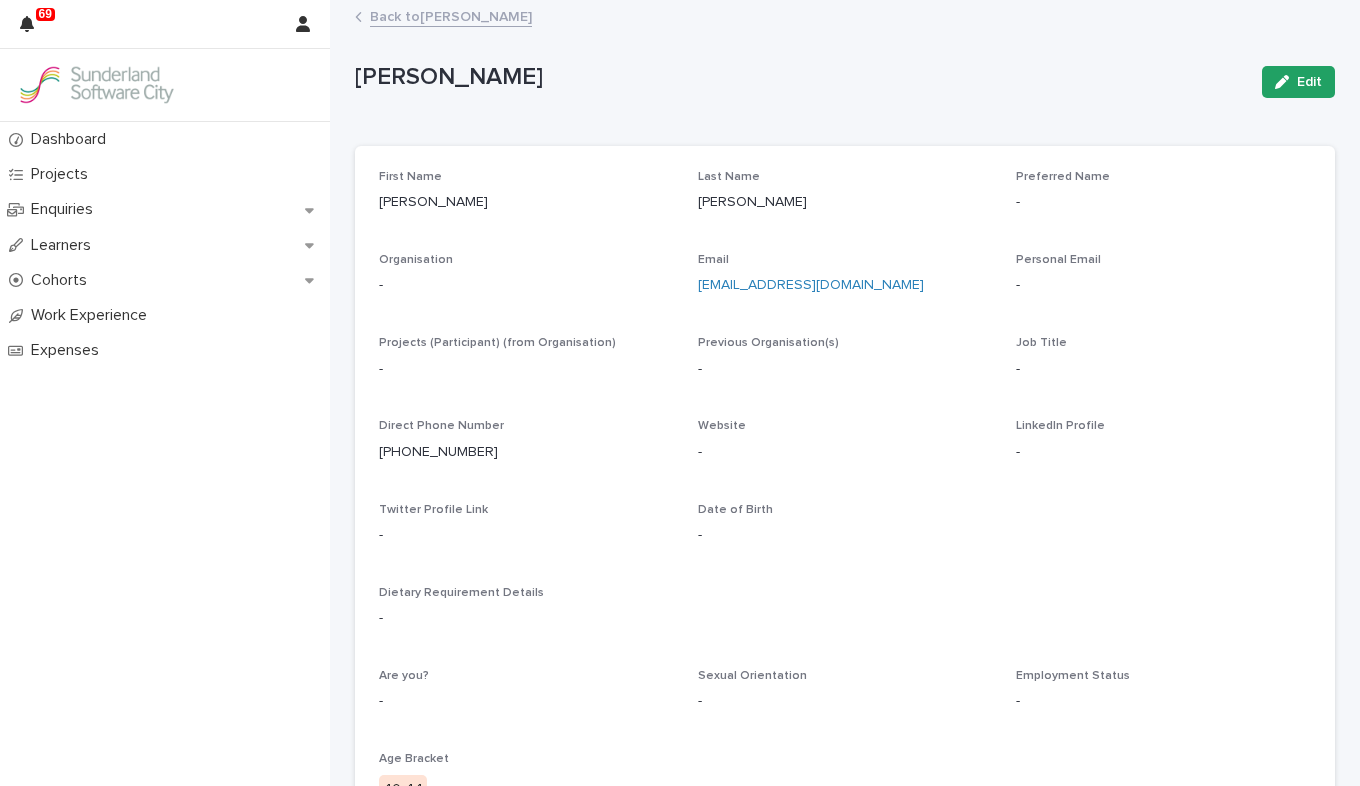 click on "Back to  [PERSON_NAME]" at bounding box center [451, 15] 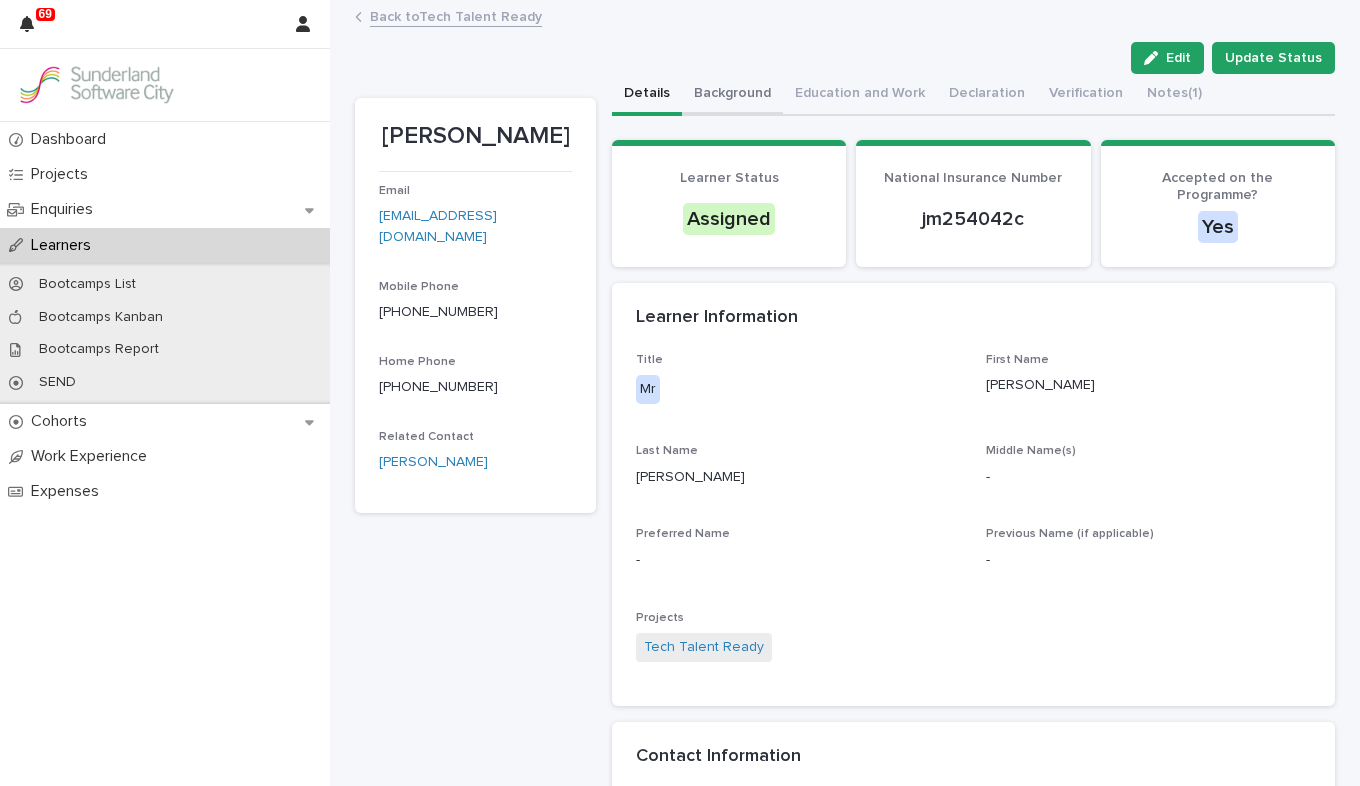 click on "Background" at bounding box center [732, 95] 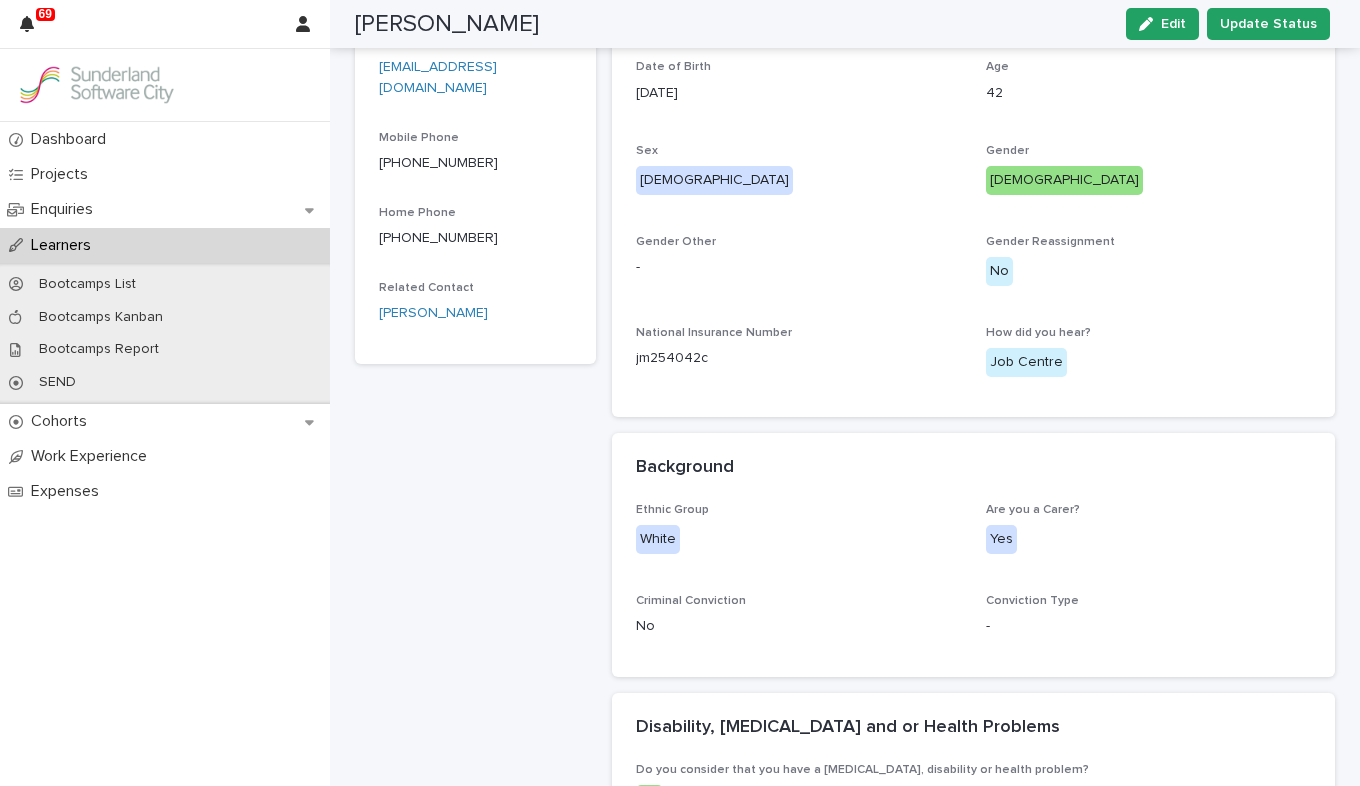 scroll, scrollTop: 0, scrollLeft: 0, axis: both 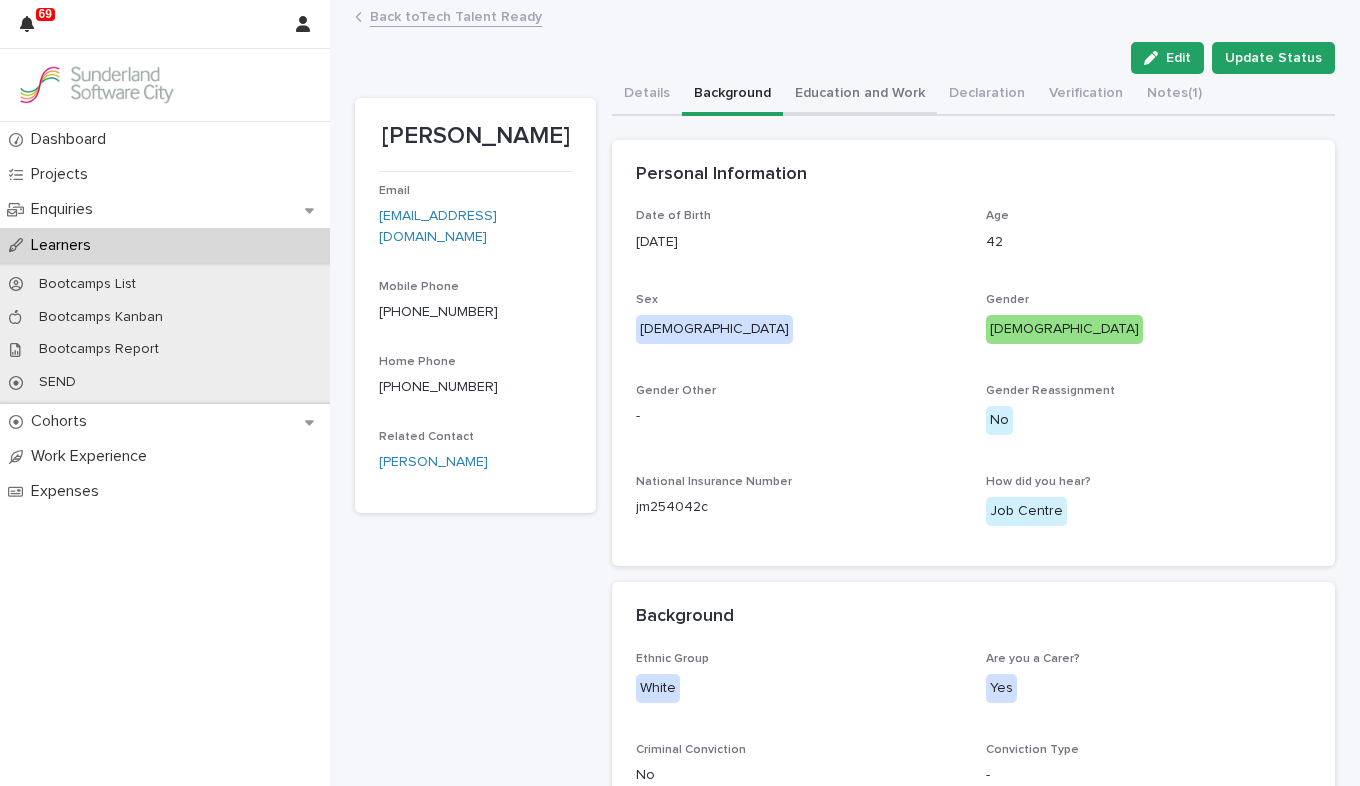 click on "Education and Work" at bounding box center [860, 95] 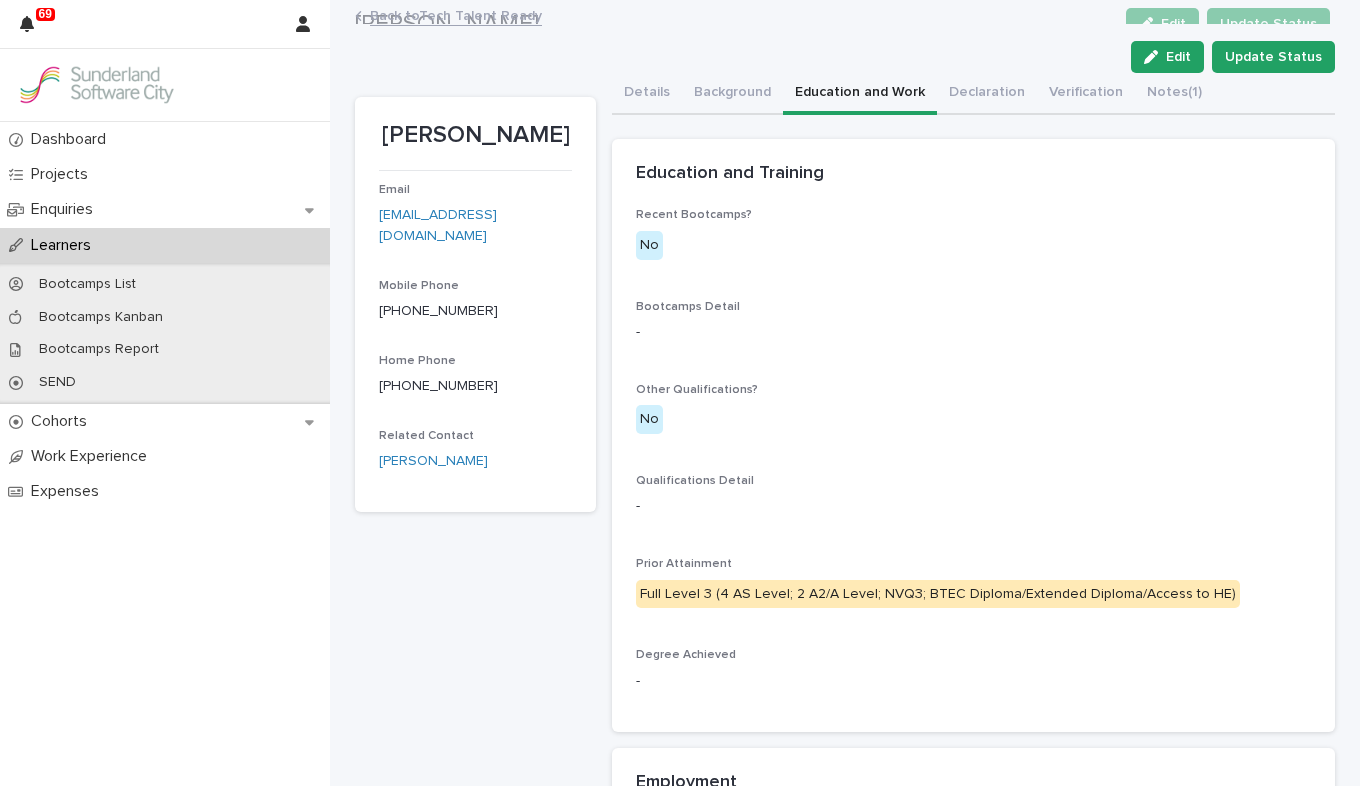 scroll, scrollTop: 0, scrollLeft: 0, axis: both 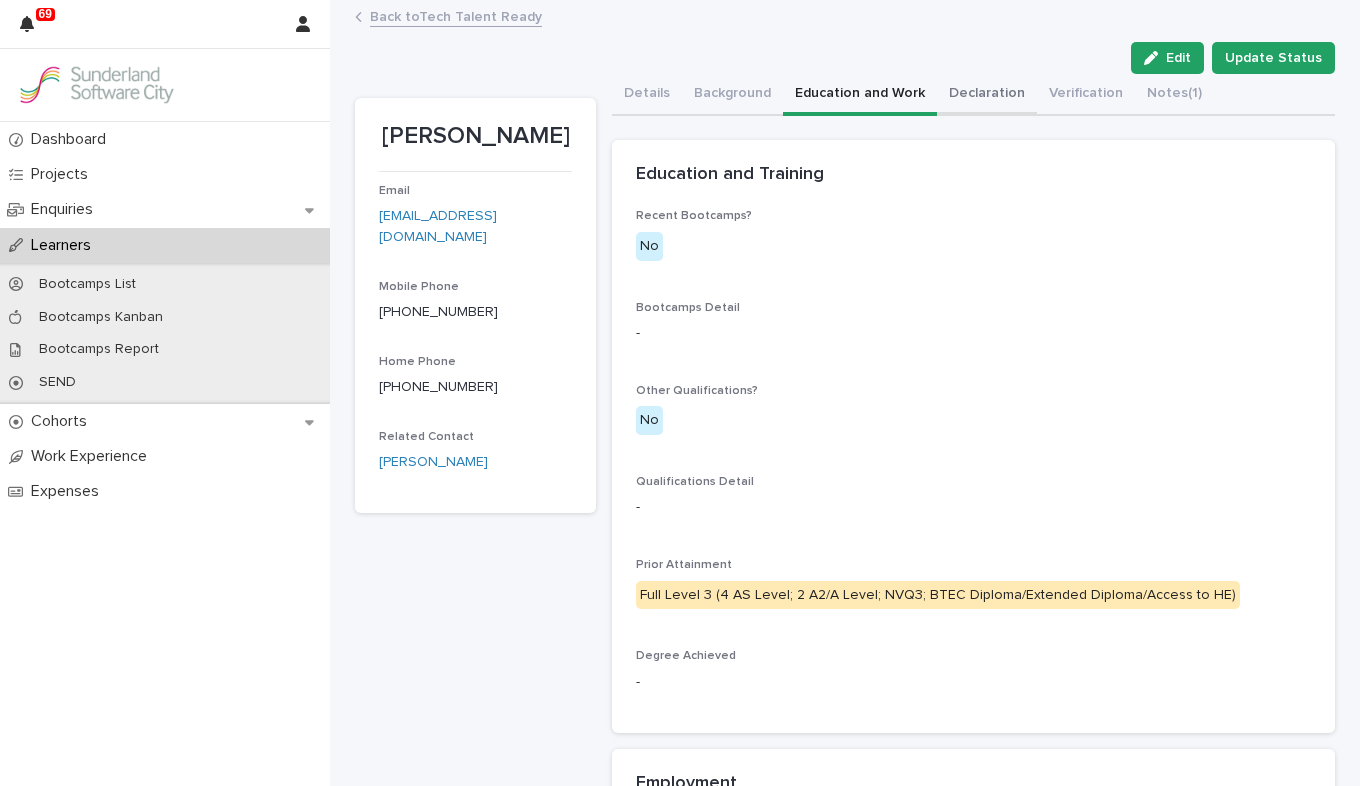 click on "Declaration" at bounding box center [987, 95] 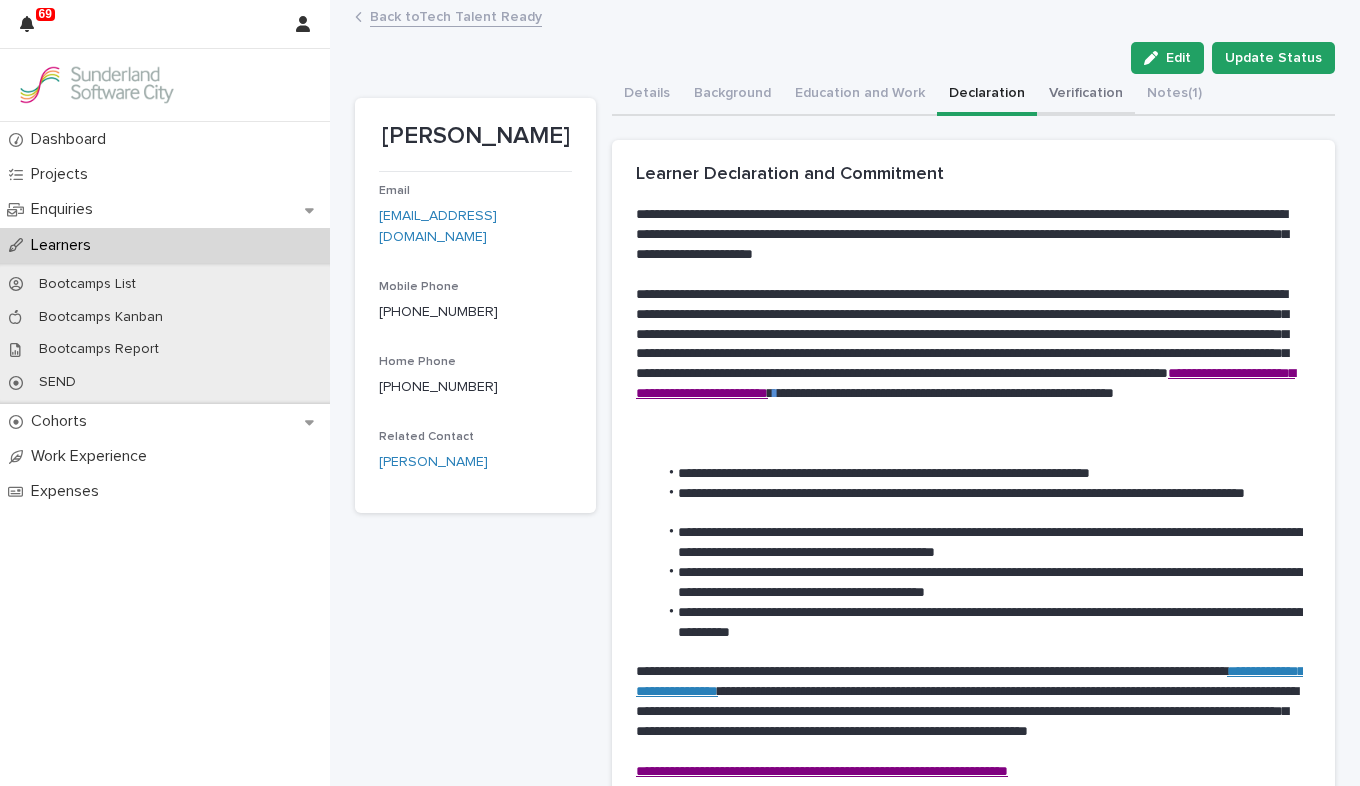 click on "Verification" at bounding box center [1086, 95] 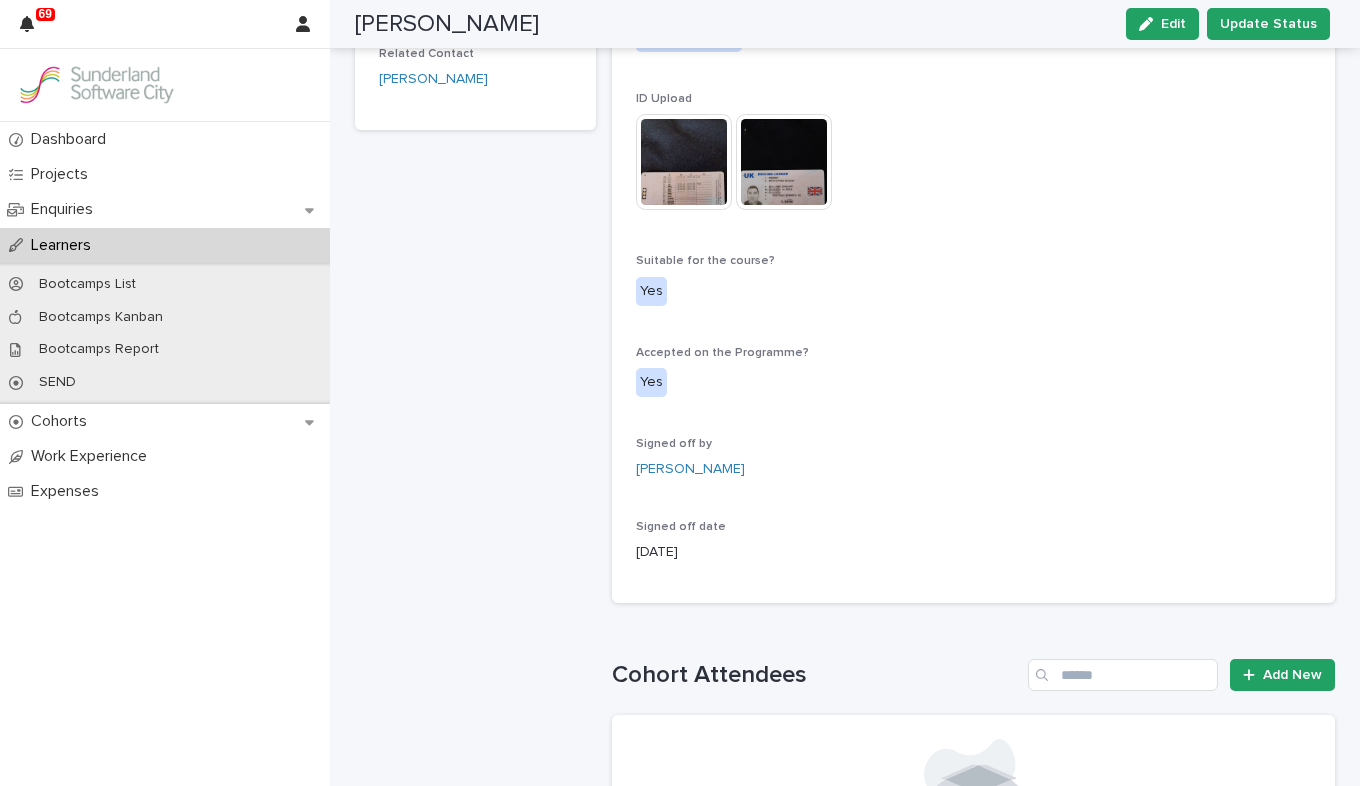 scroll, scrollTop: 0, scrollLeft: 0, axis: both 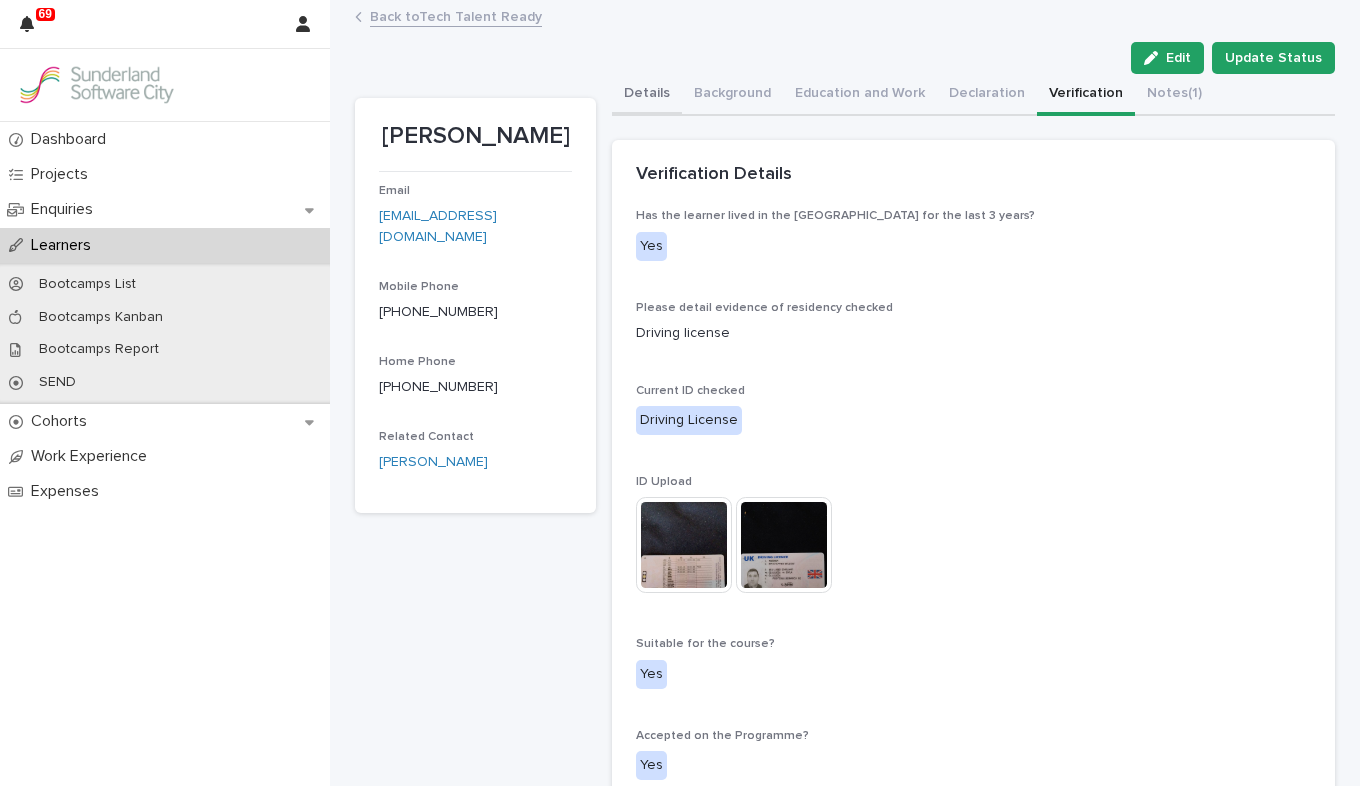 click on "Details" at bounding box center (647, 95) 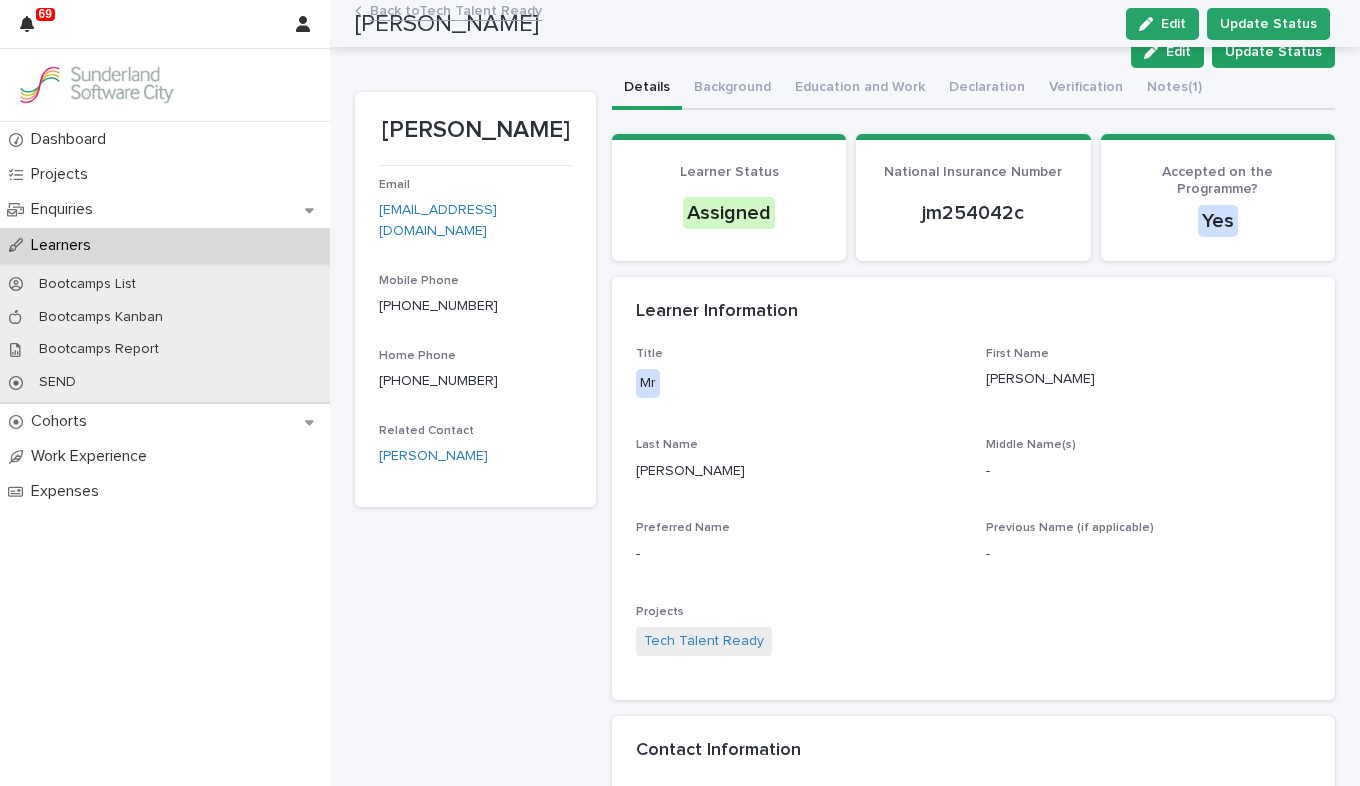 scroll, scrollTop: 0, scrollLeft: 0, axis: both 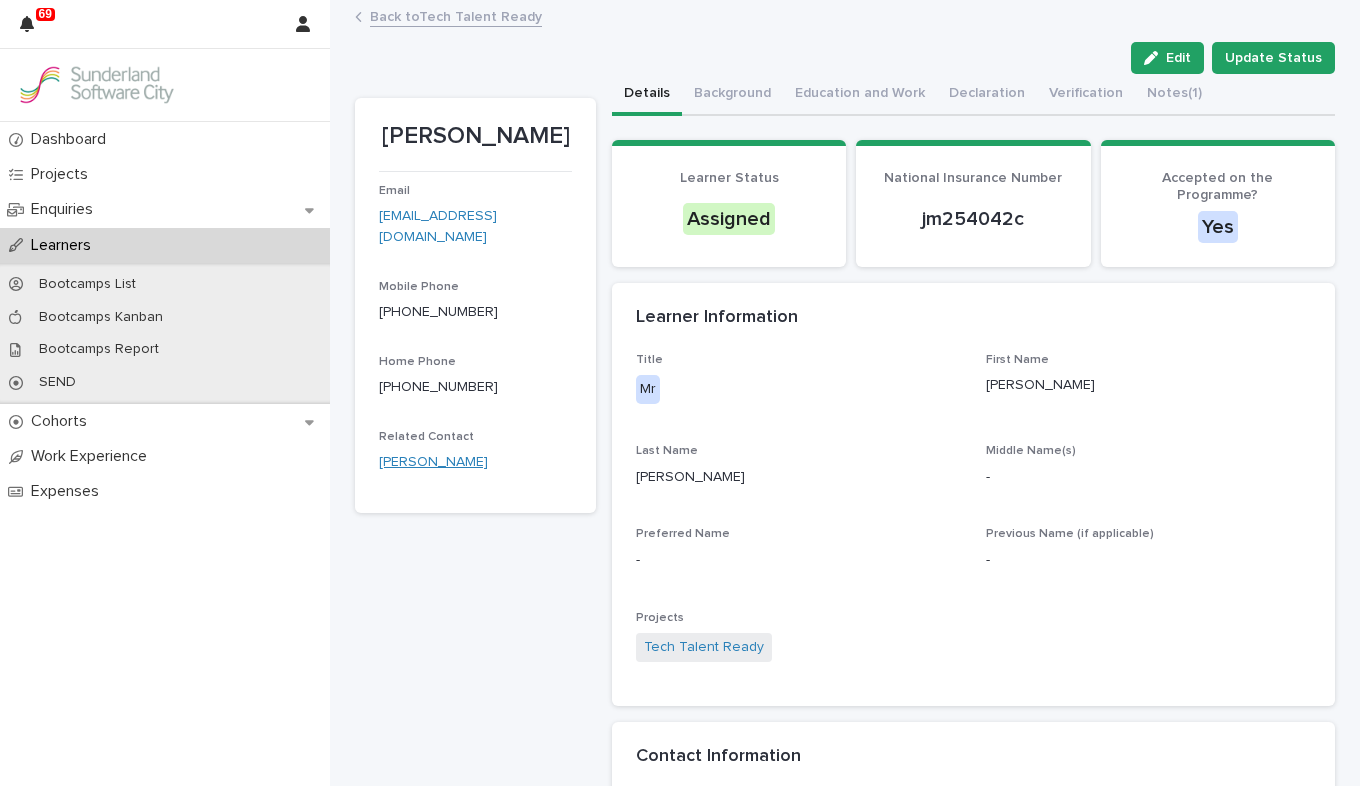 click on "[PERSON_NAME]" at bounding box center (433, 462) 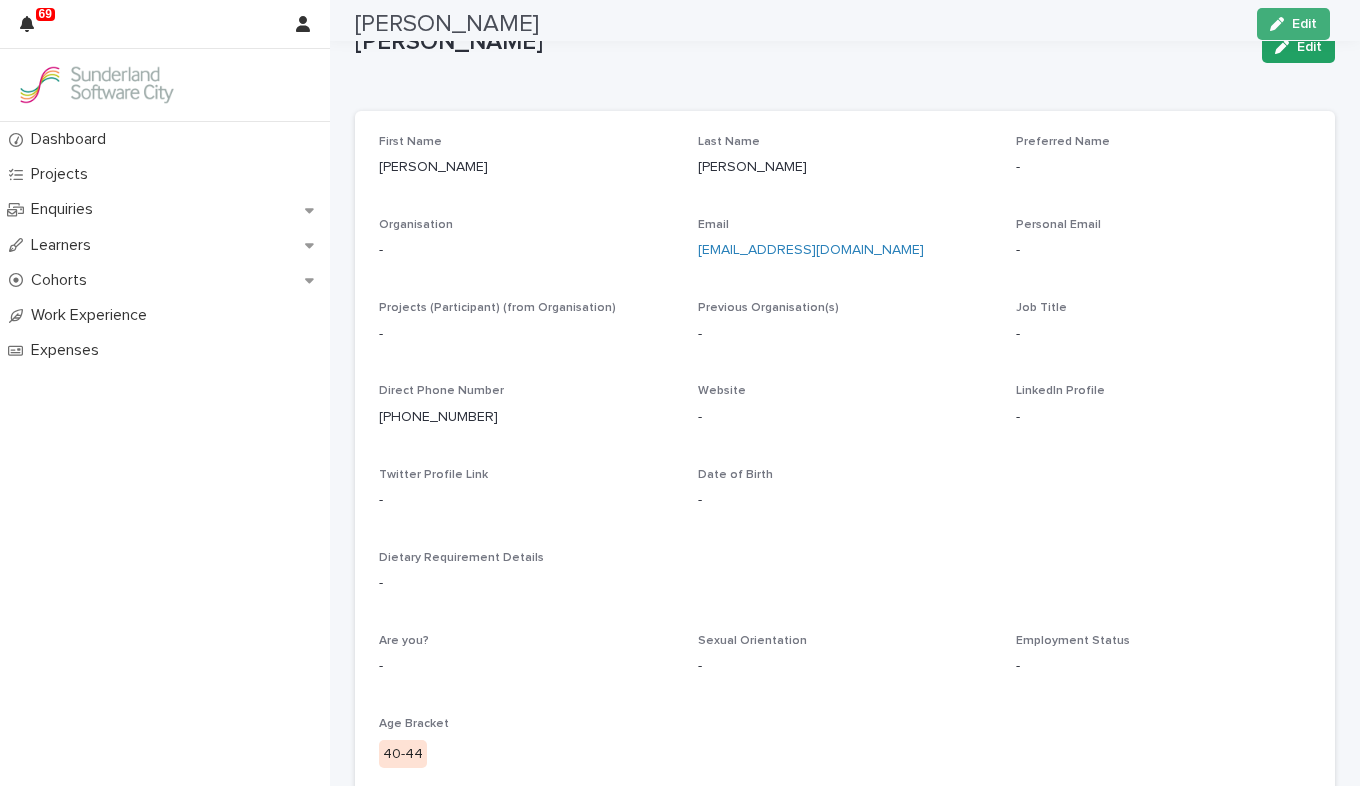 scroll, scrollTop: 0, scrollLeft: 0, axis: both 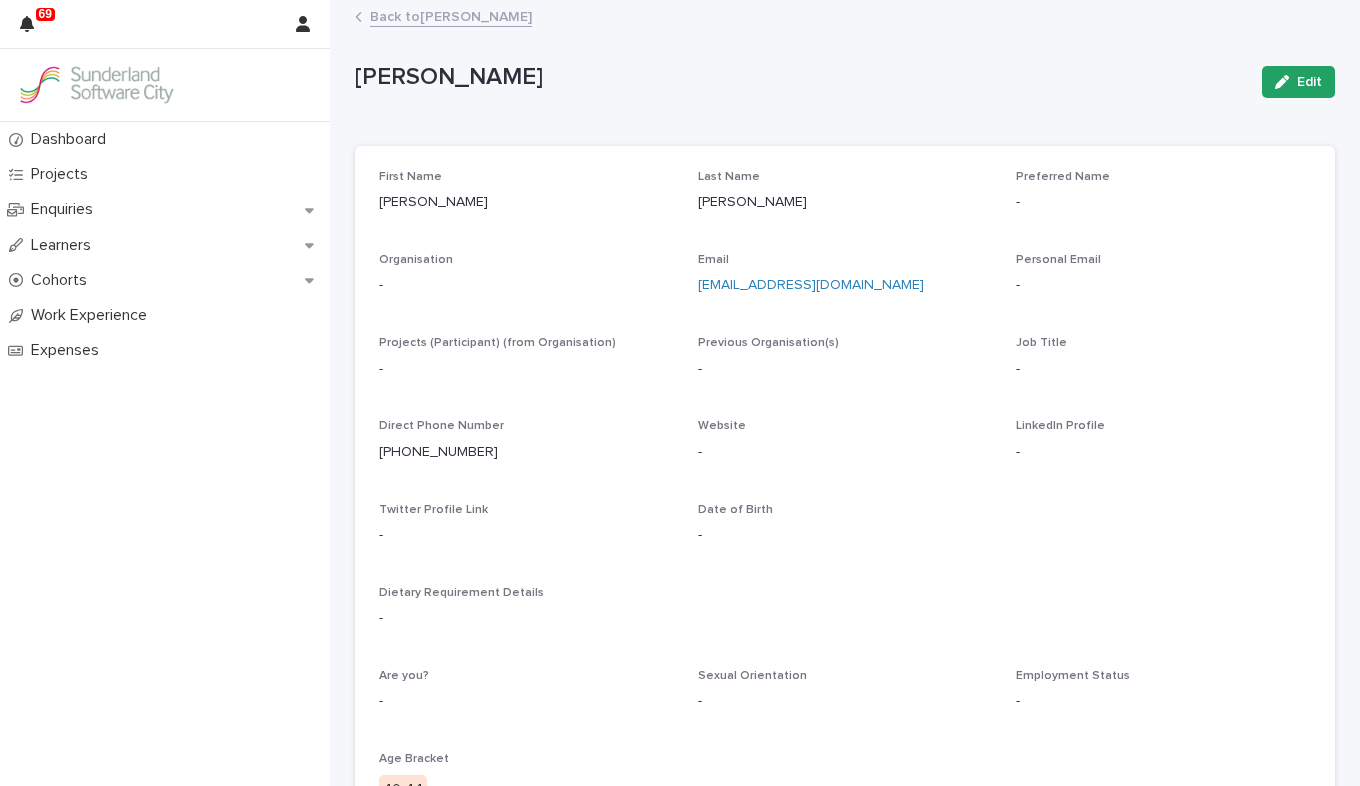 click on "Back to  [PERSON_NAME]" at bounding box center [451, 15] 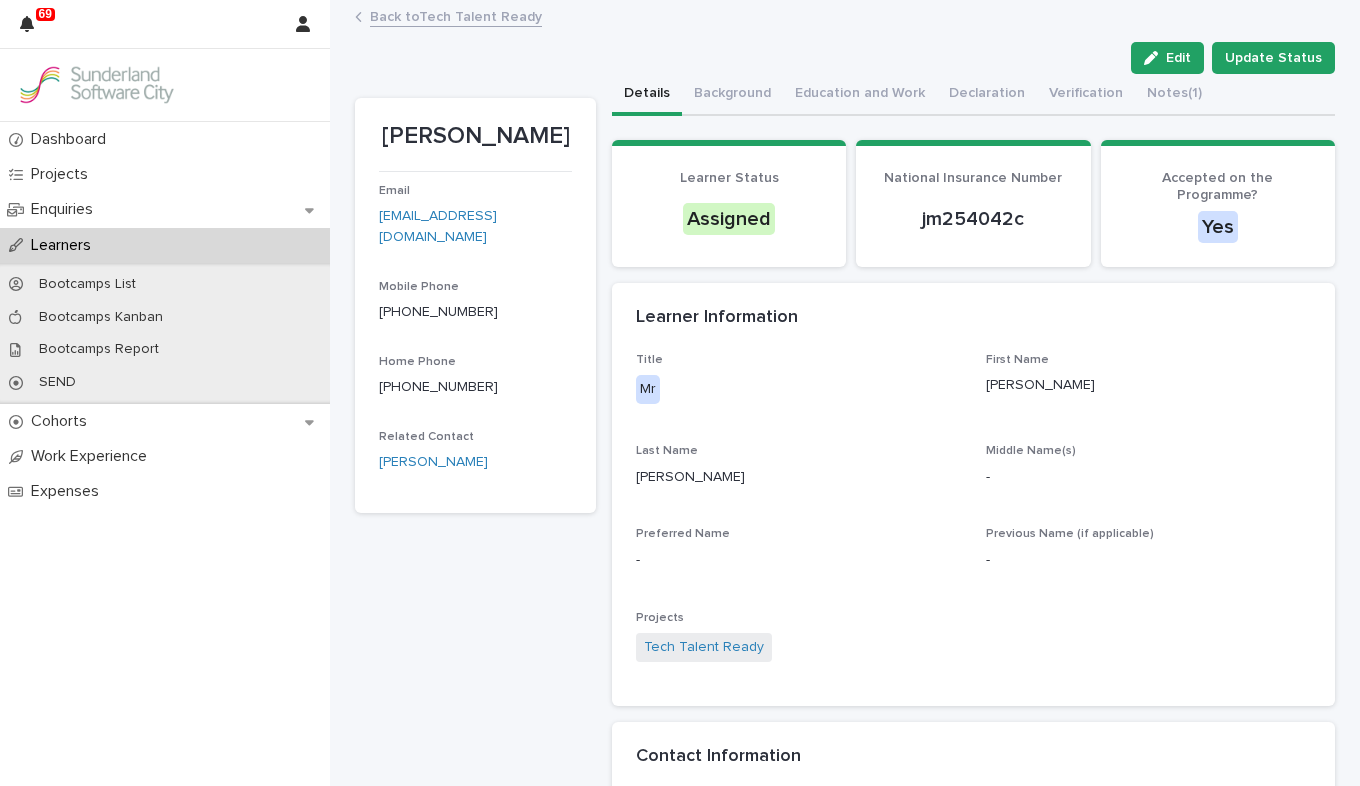 click on "Back to  Tech Talent Ready" at bounding box center (456, 15) 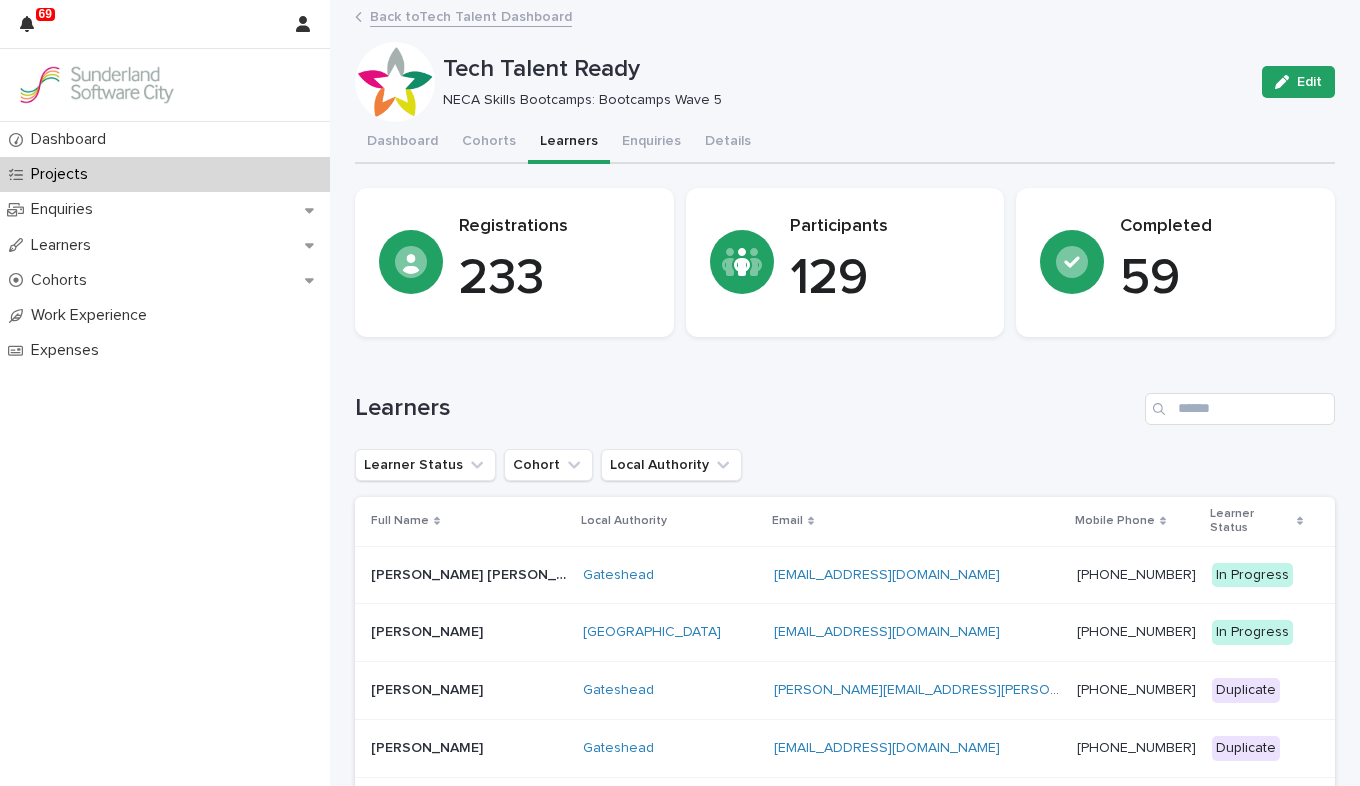 click on "[PERSON_NAME] [PERSON_NAME]  [PERSON_NAME]" at bounding box center [469, 575] 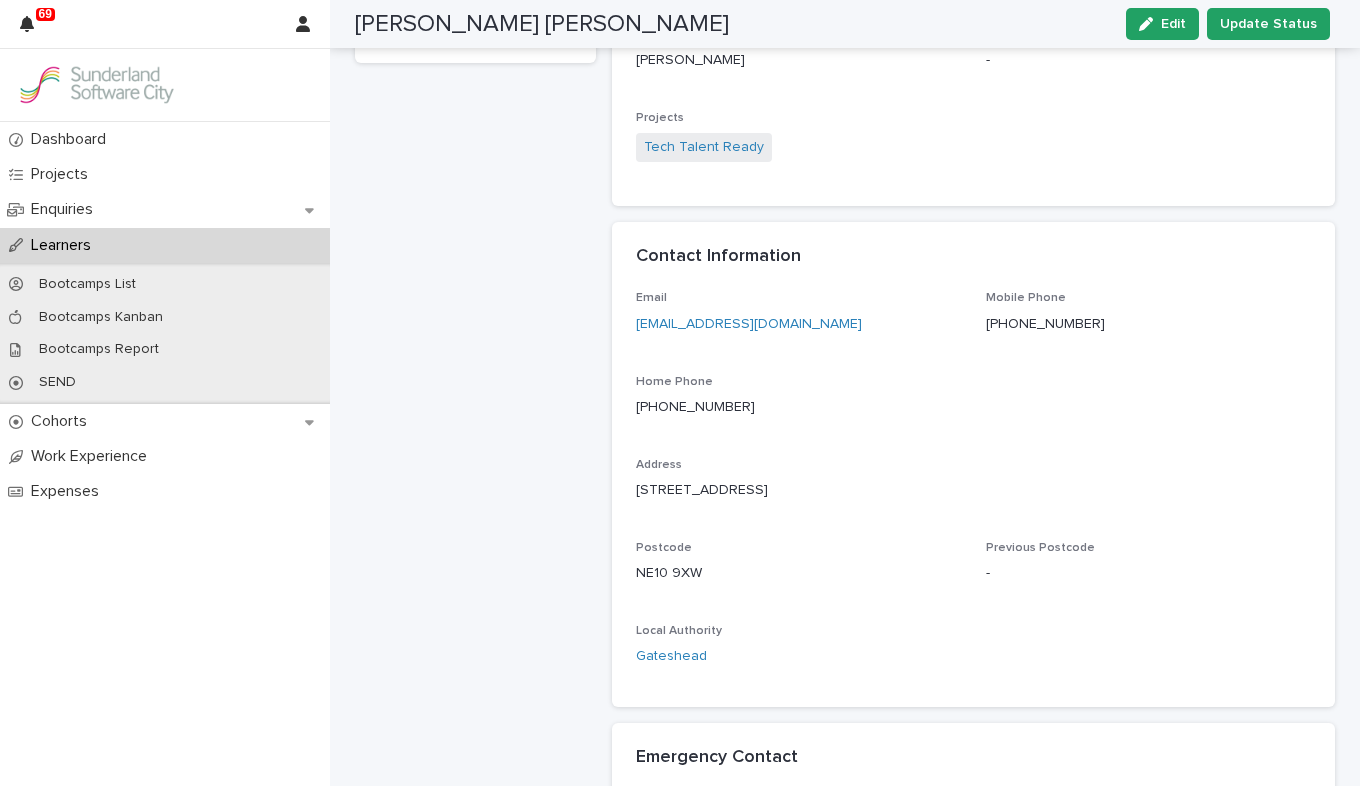 scroll, scrollTop: 0, scrollLeft: 0, axis: both 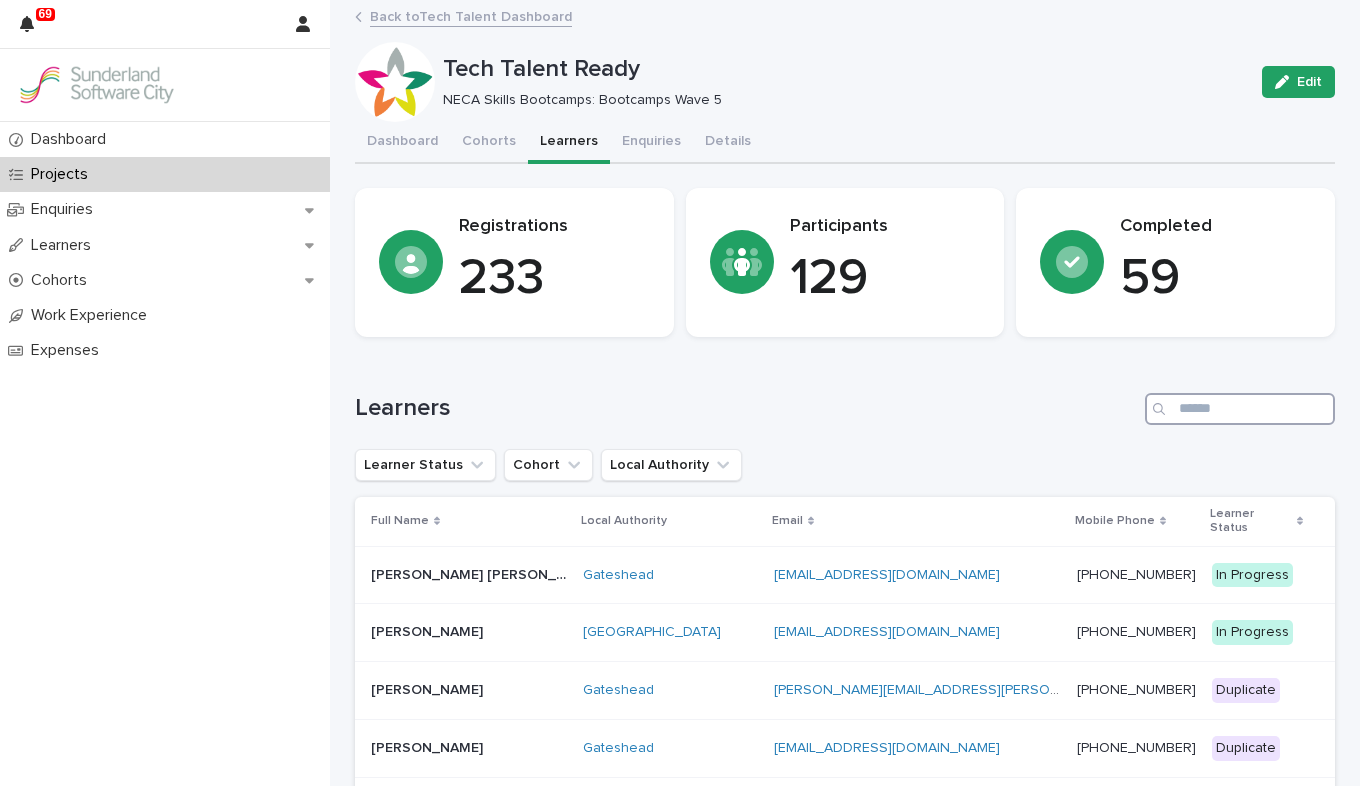 drag, startPoint x: 1167, startPoint y: 399, endPoint x: 1335, endPoint y: 488, distance: 190.11838 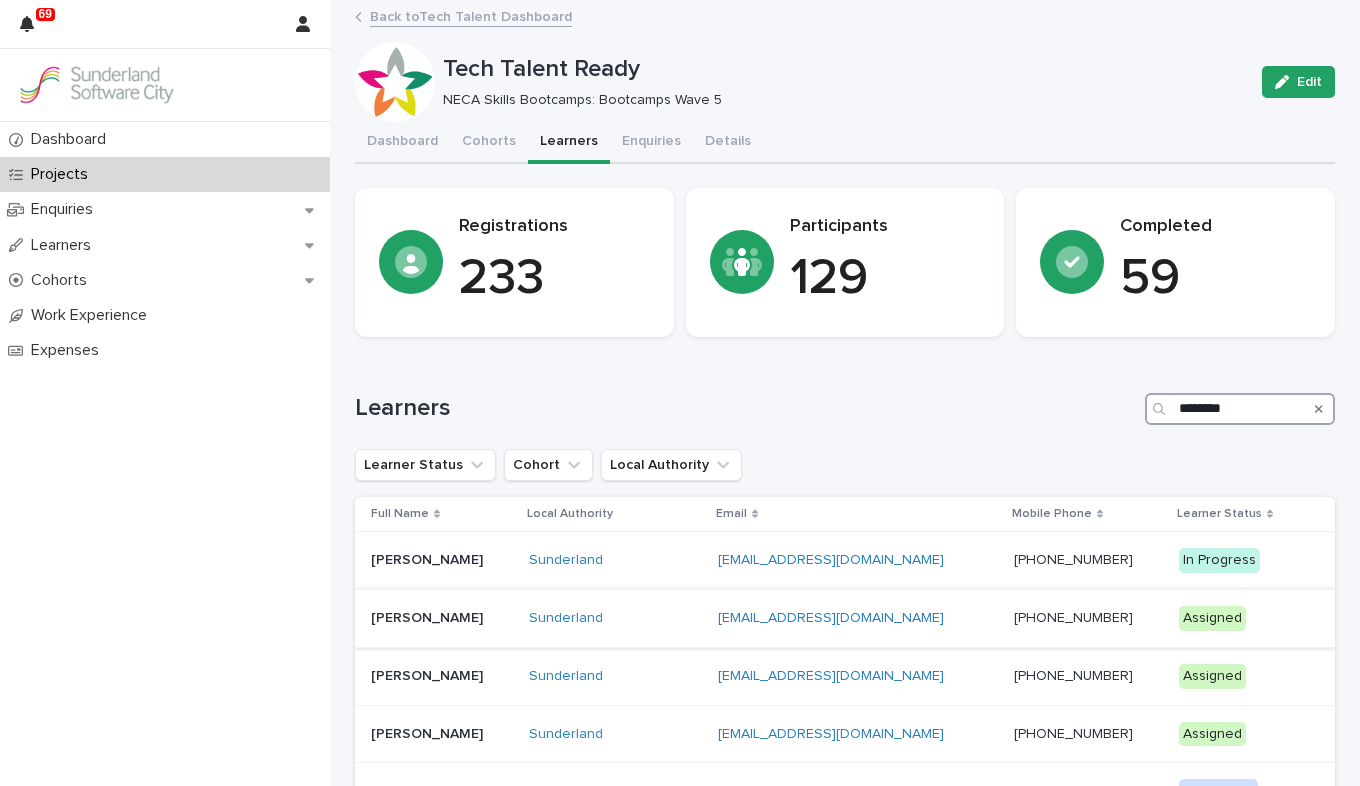 type on "*******" 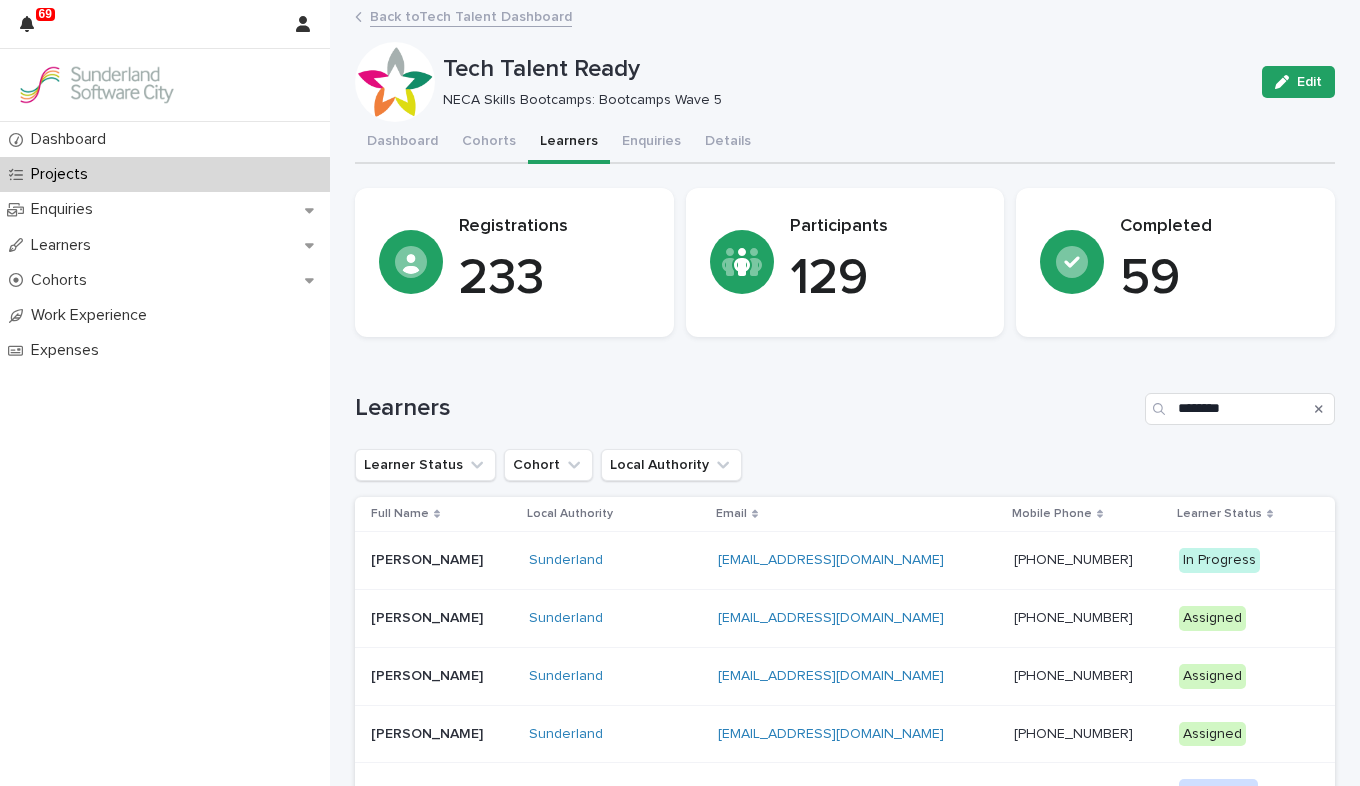 click at bounding box center [442, 618] 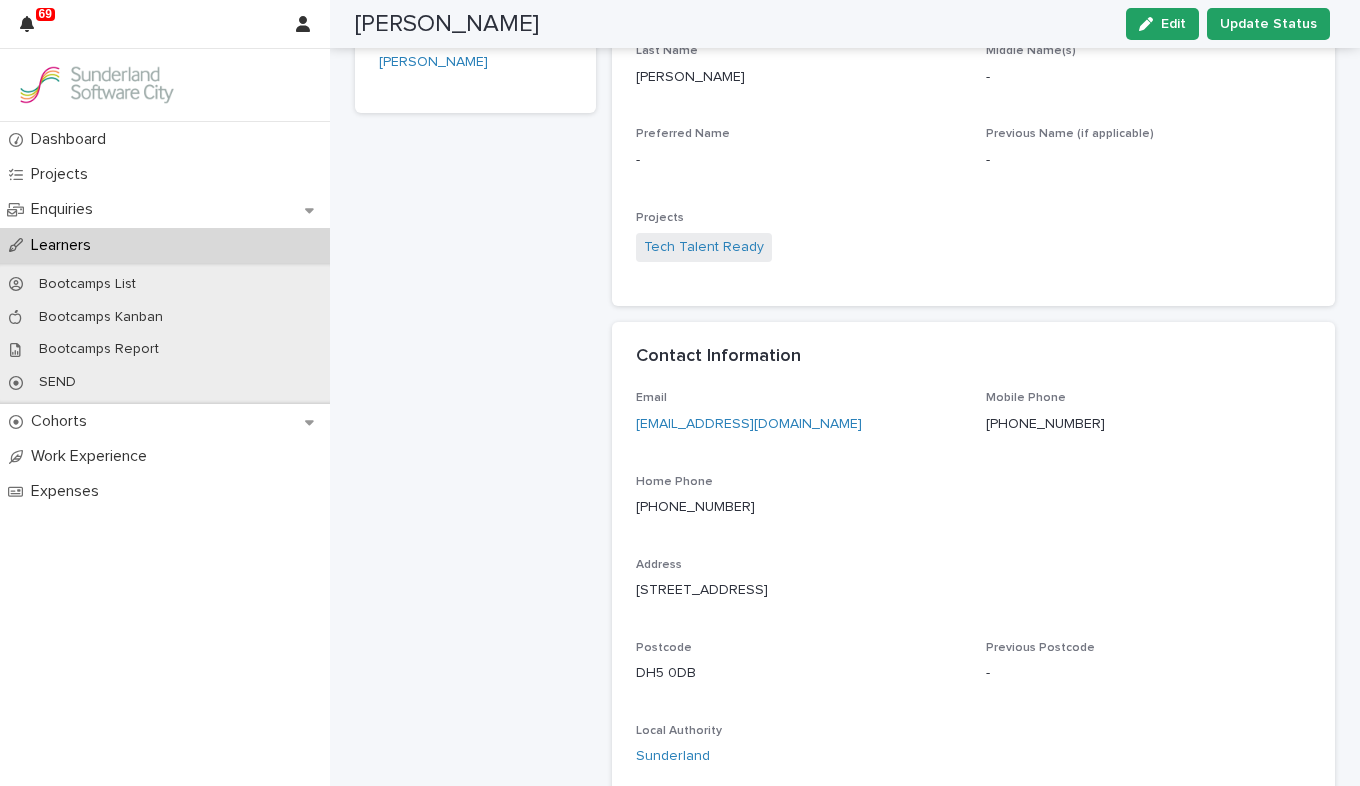 scroll, scrollTop: 600, scrollLeft: 0, axis: vertical 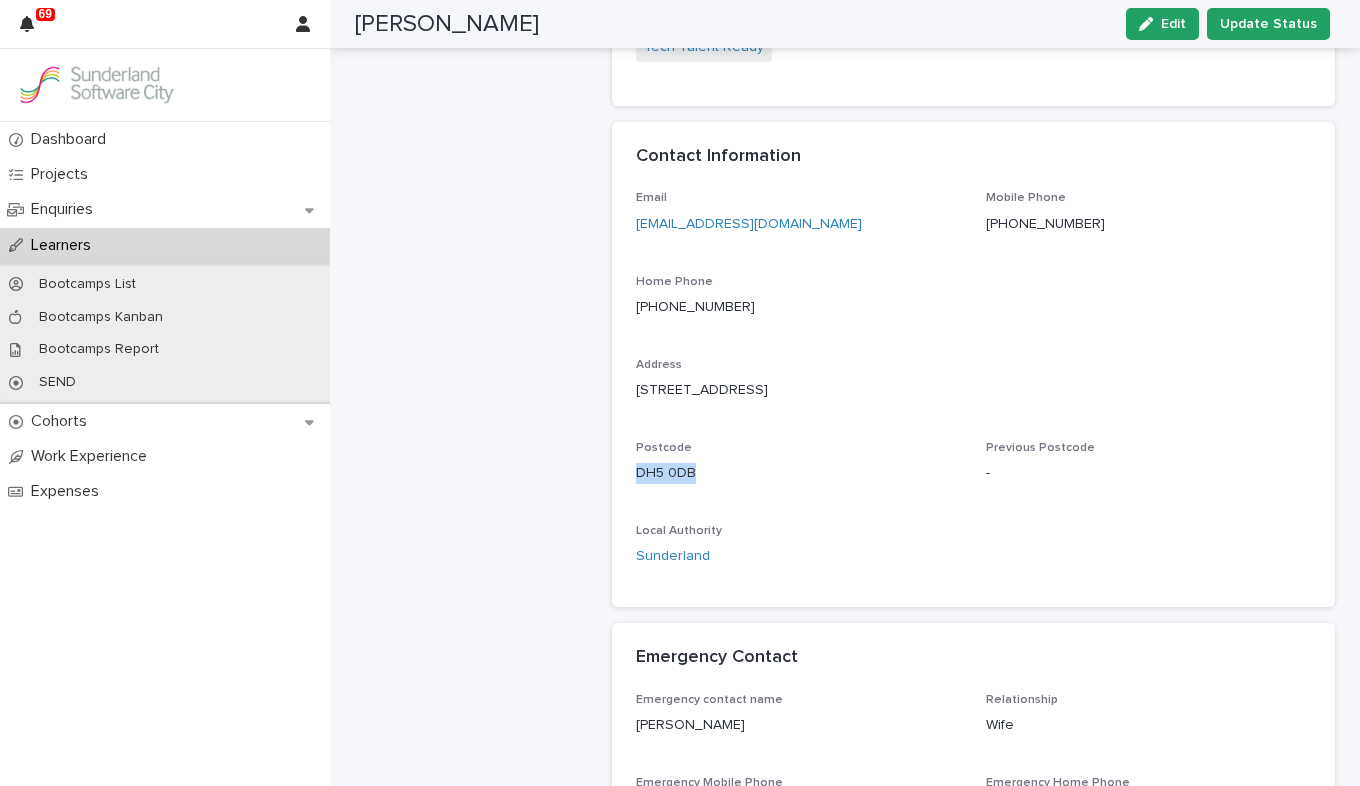drag, startPoint x: 711, startPoint y: 471, endPoint x: 625, endPoint y: 476, distance: 86.145226 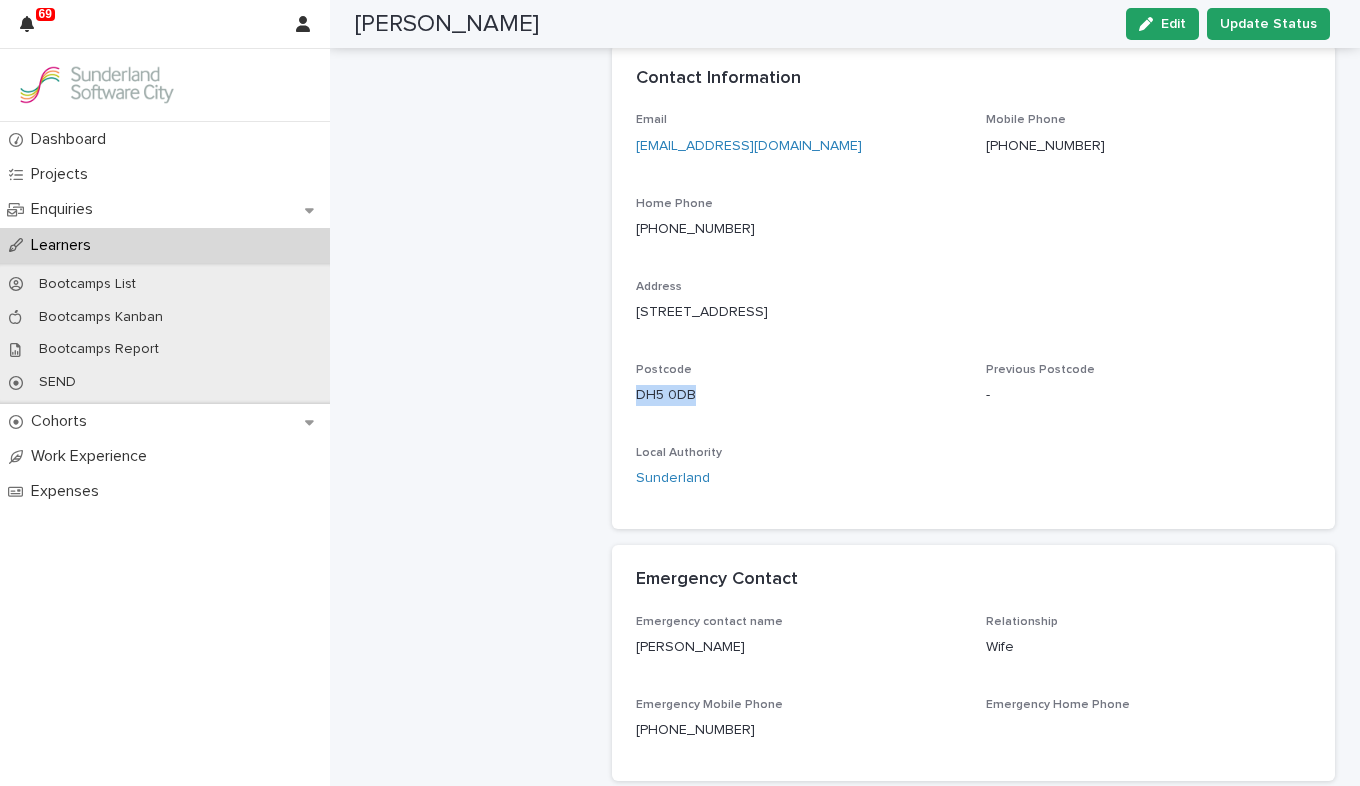 scroll, scrollTop: 700, scrollLeft: 0, axis: vertical 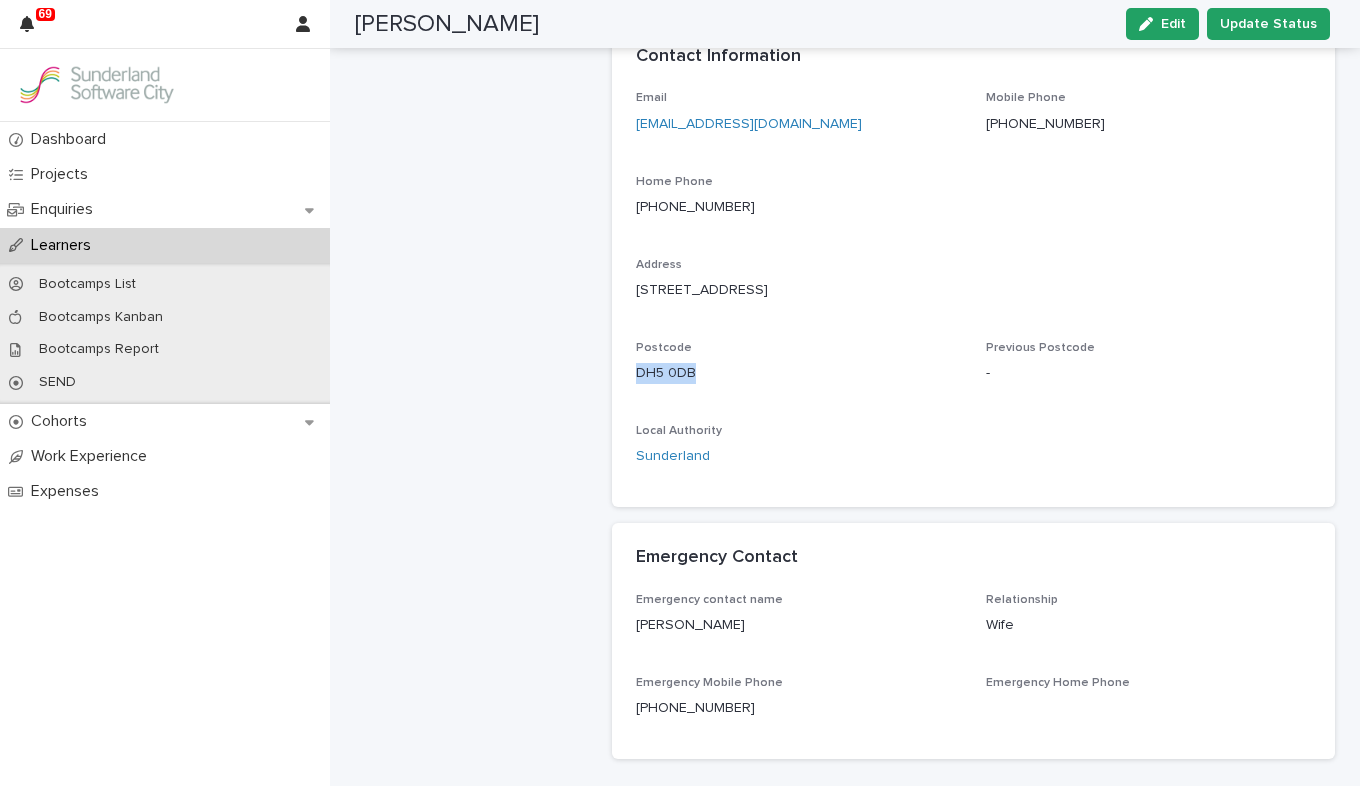 drag, startPoint x: 759, startPoint y: 287, endPoint x: 627, endPoint y: 308, distance: 133.66002 